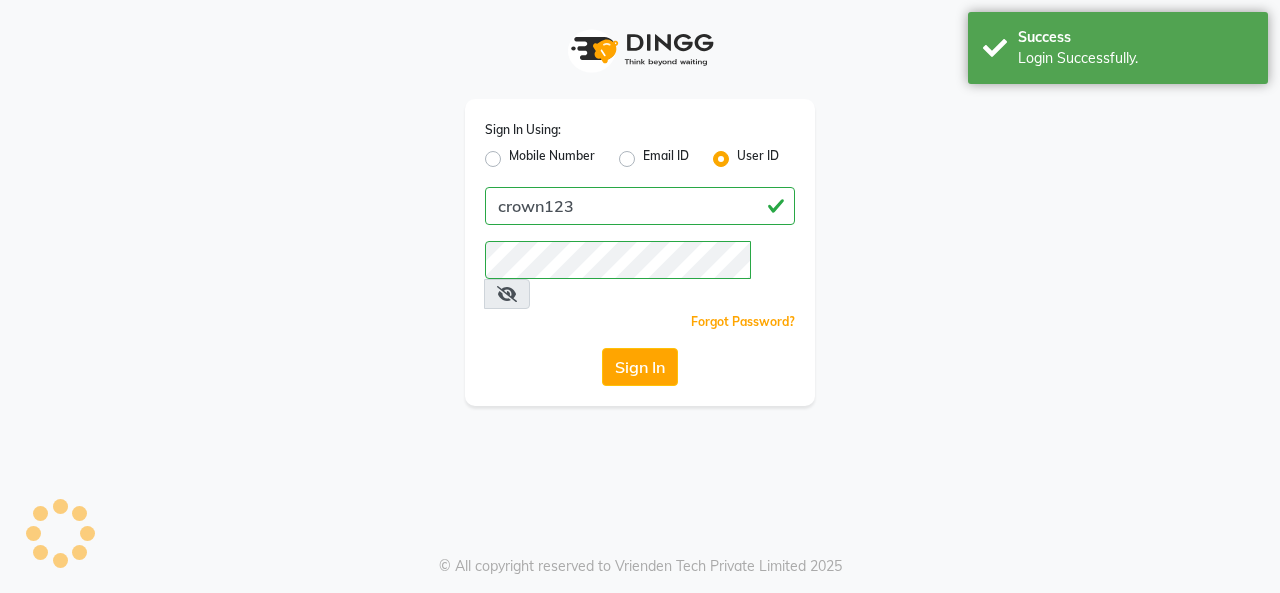 scroll, scrollTop: 0, scrollLeft: 0, axis: both 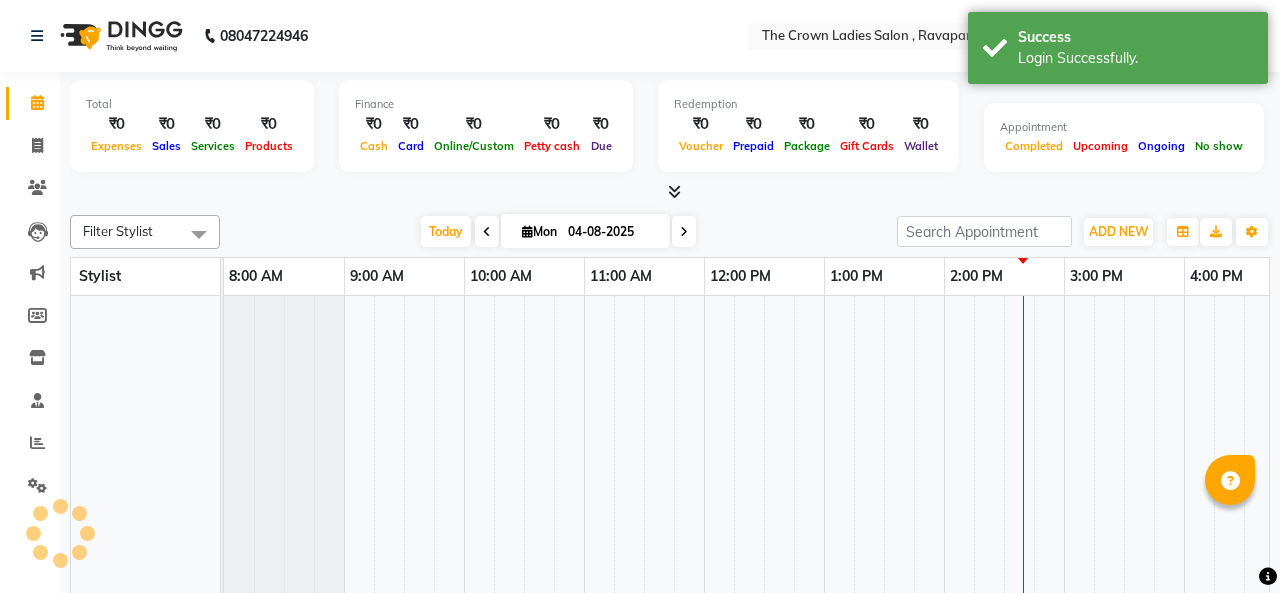 select on "en" 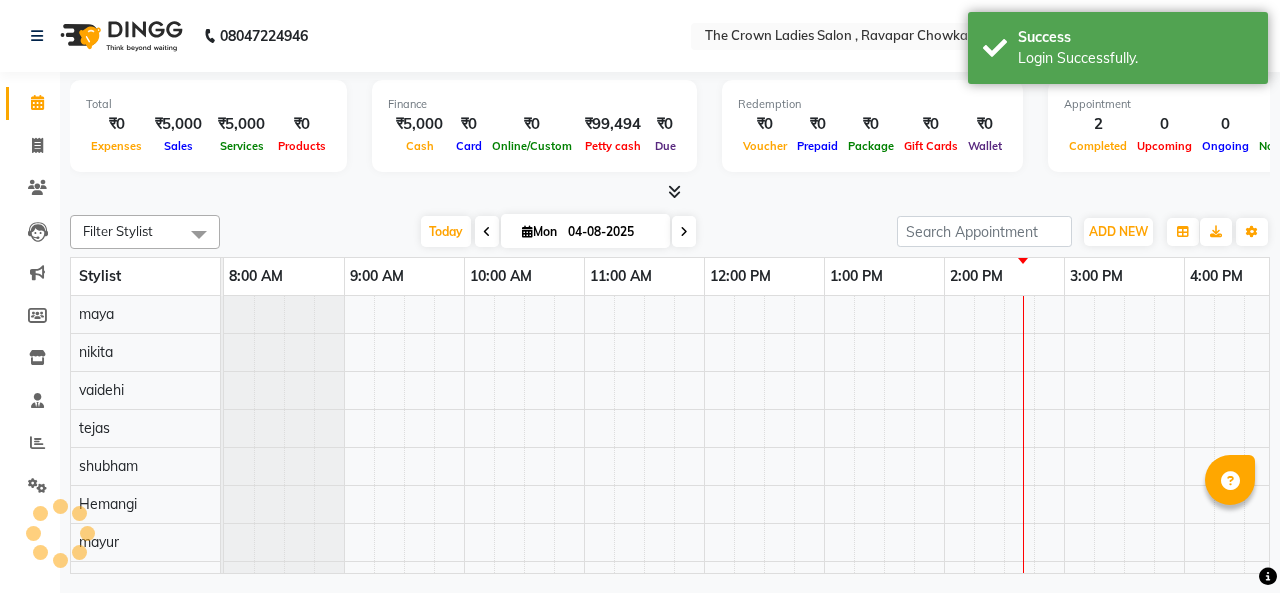 scroll, scrollTop: 0, scrollLeft: 0, axis: both 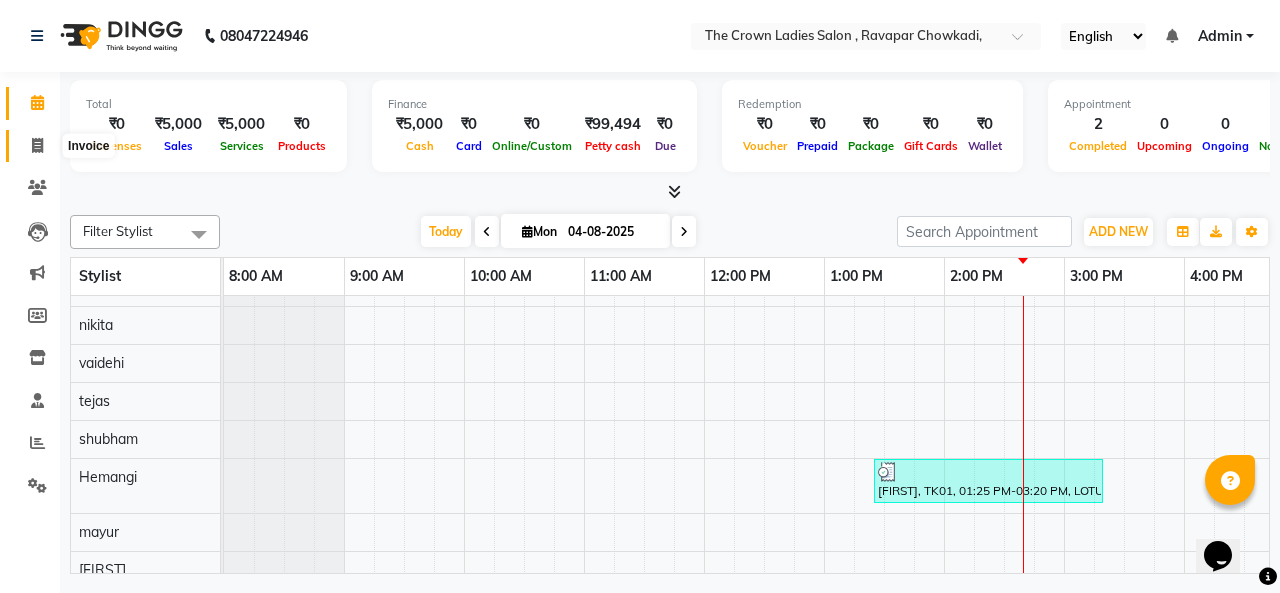 click 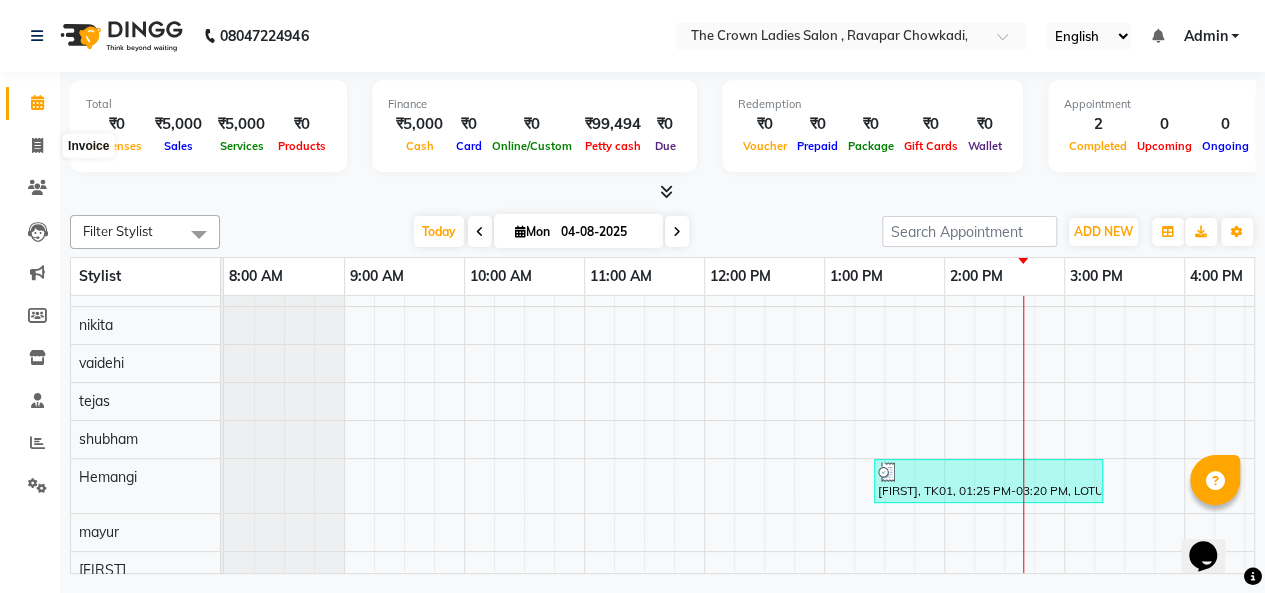 select on "7627" 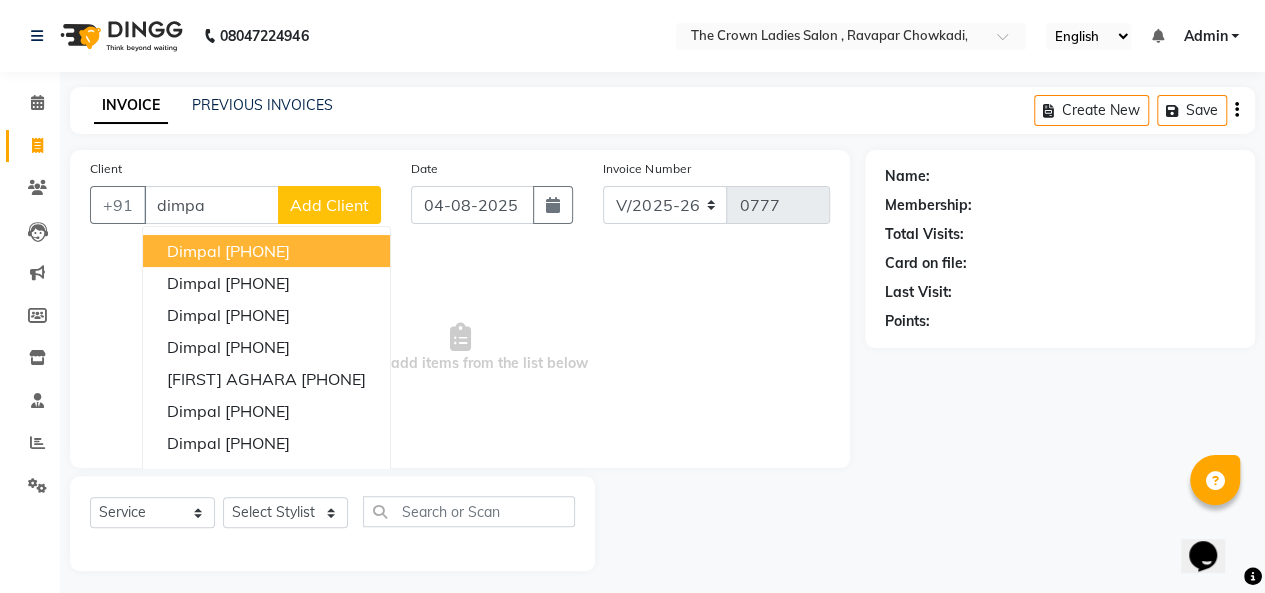 click on "[FIRST] [PHONE]" at bounding box center [266, 251] 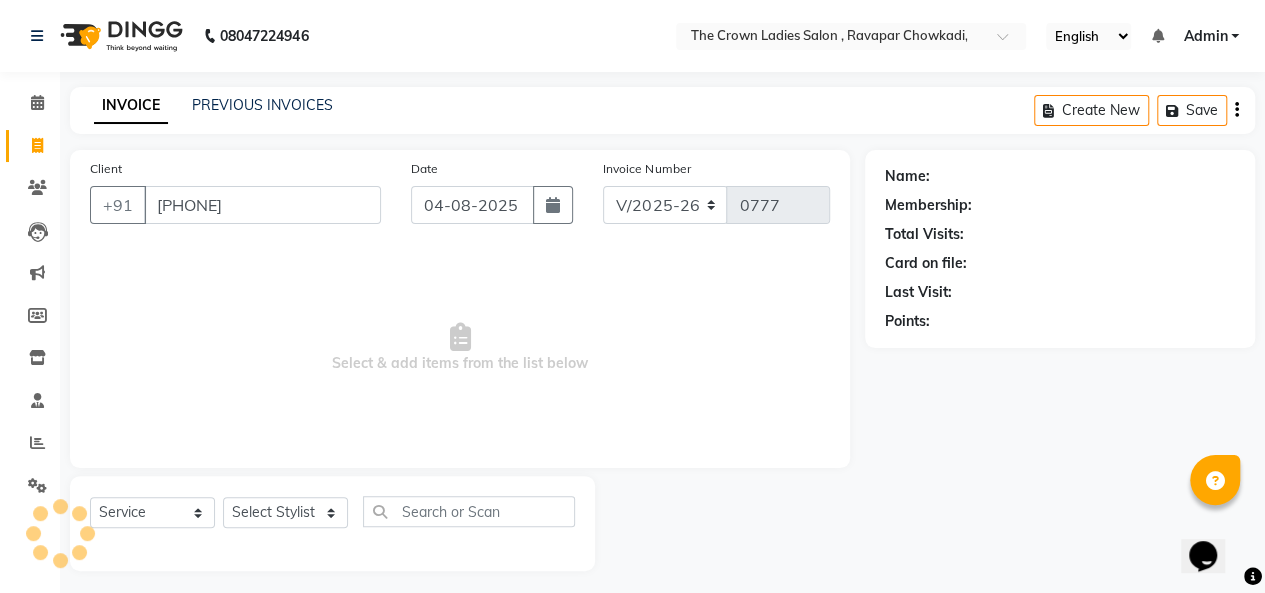 type on "[PHONE]" 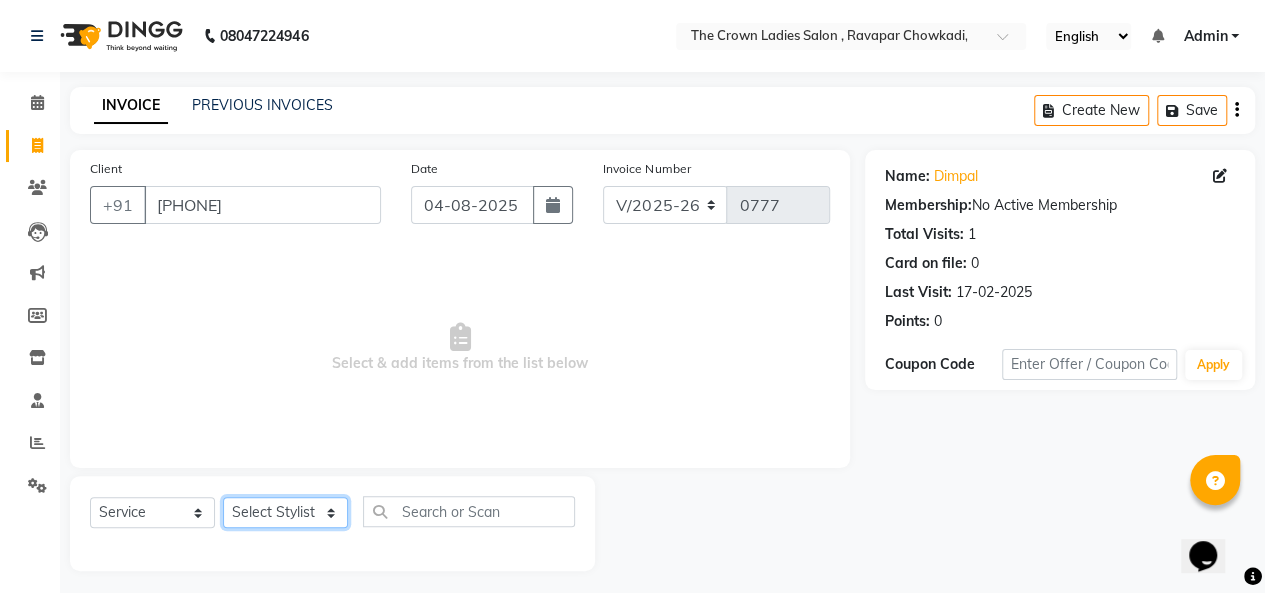 click on "Select Stylist Hemangi hemanshi khushi kundariya maya mayur nikita shubham tejas vaidehi" 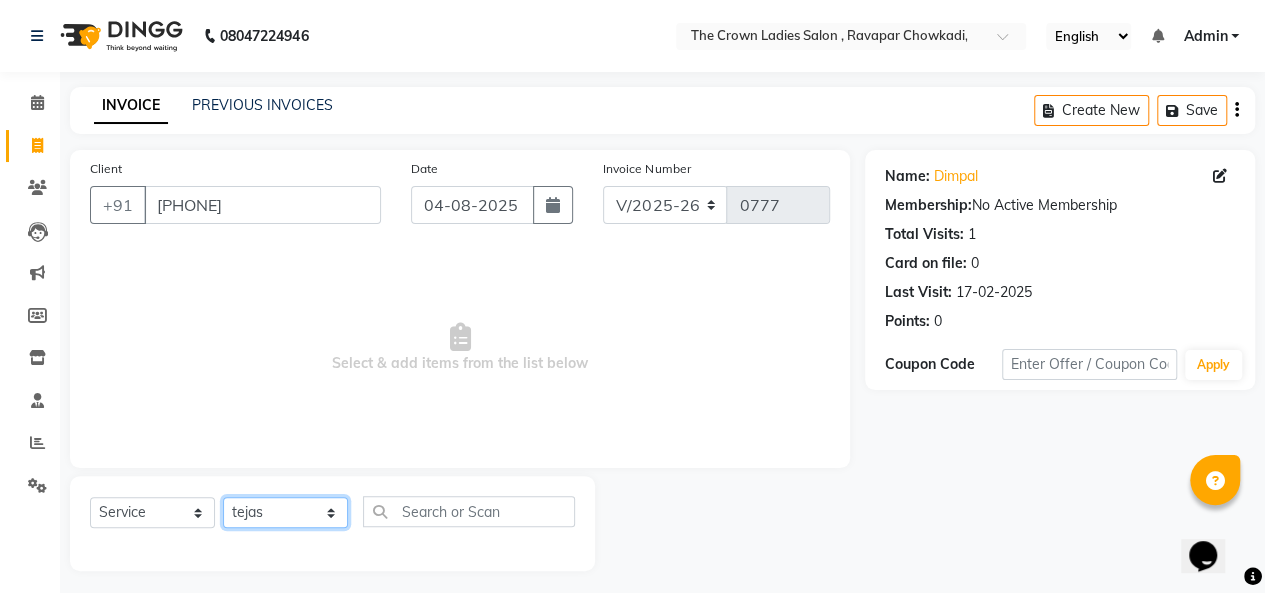 click on "Select Stylist Hemangi hemanshi khushi kundariya maya mayur nikita shubham tejas vaidehi" 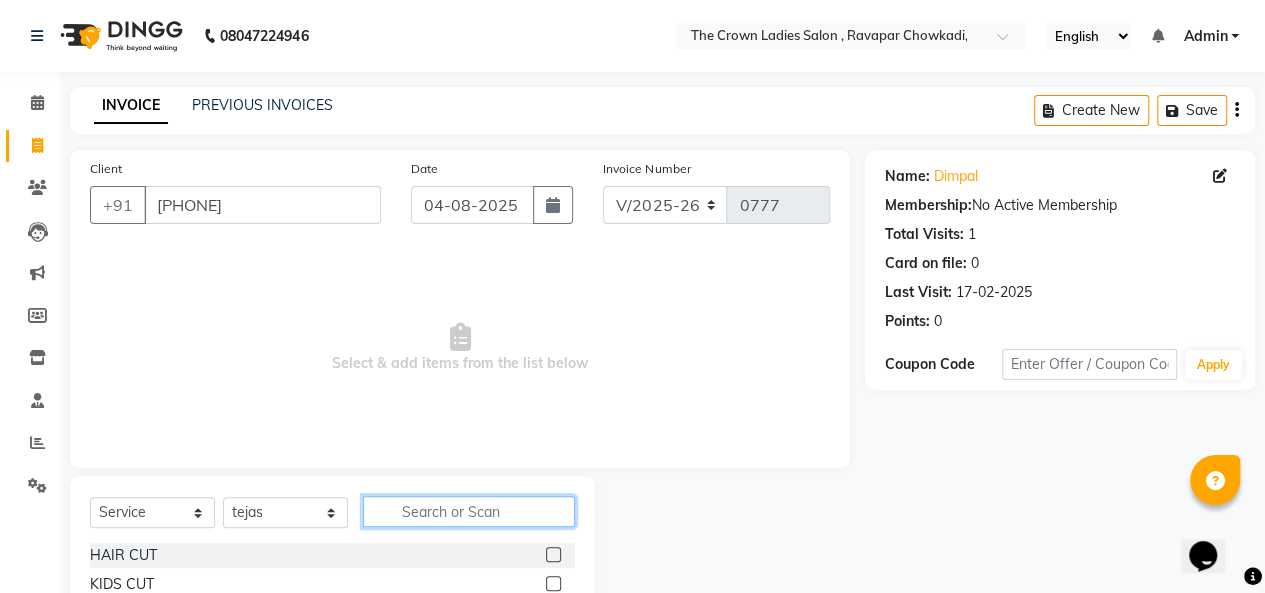 click 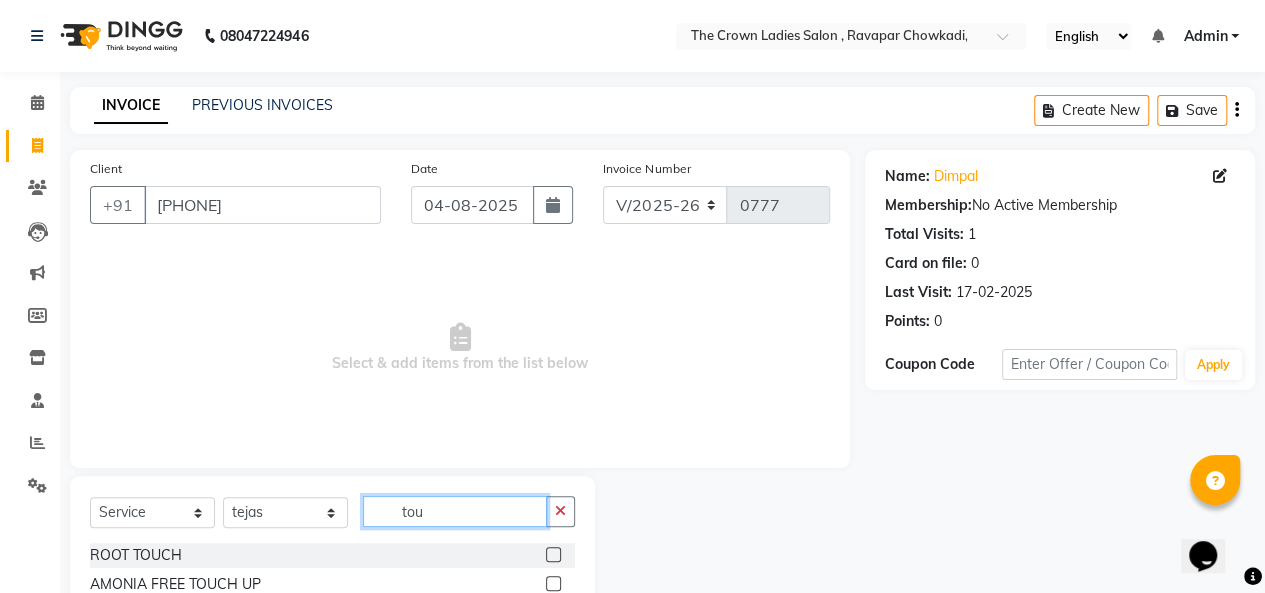 type on "tou" 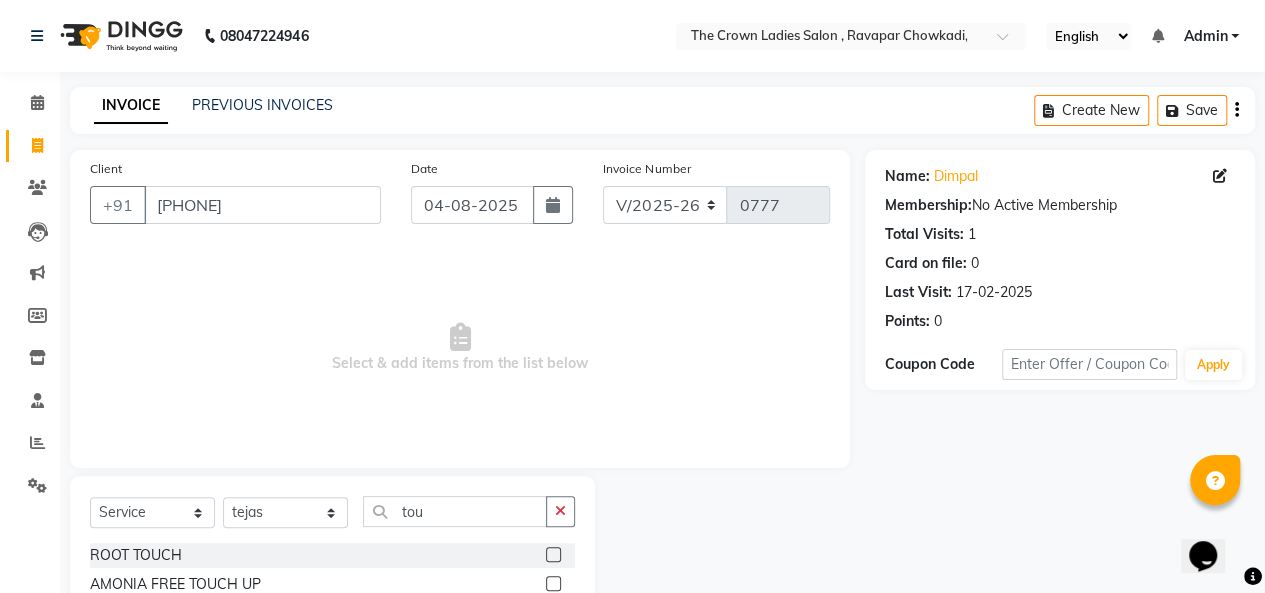 click 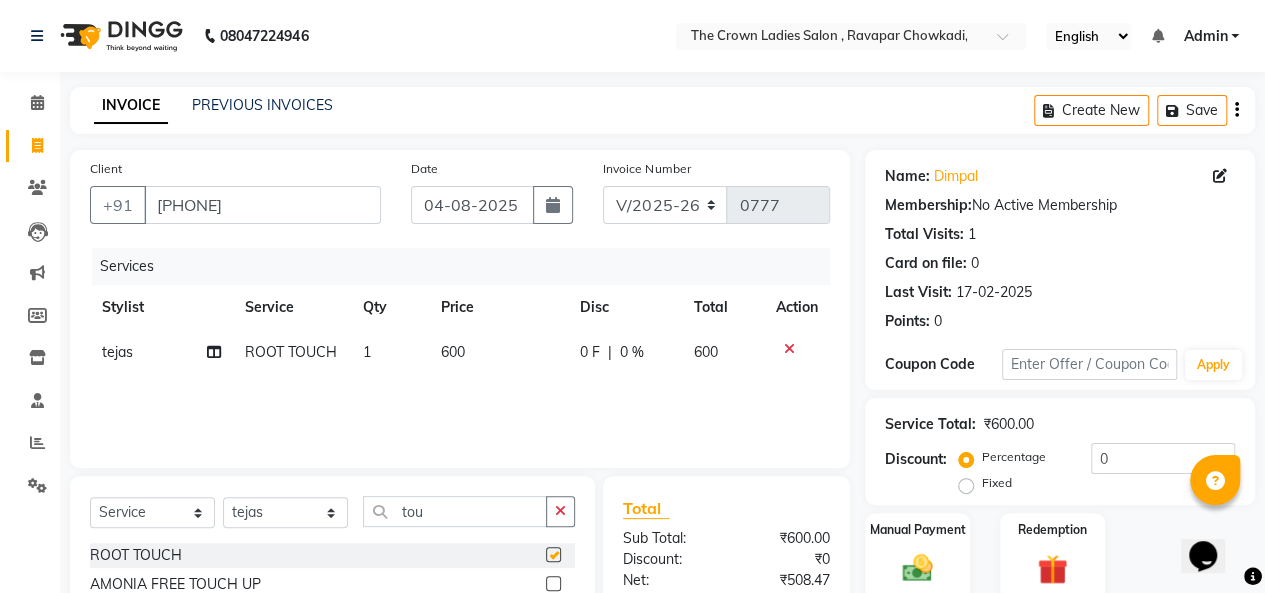 checkbox on "false" 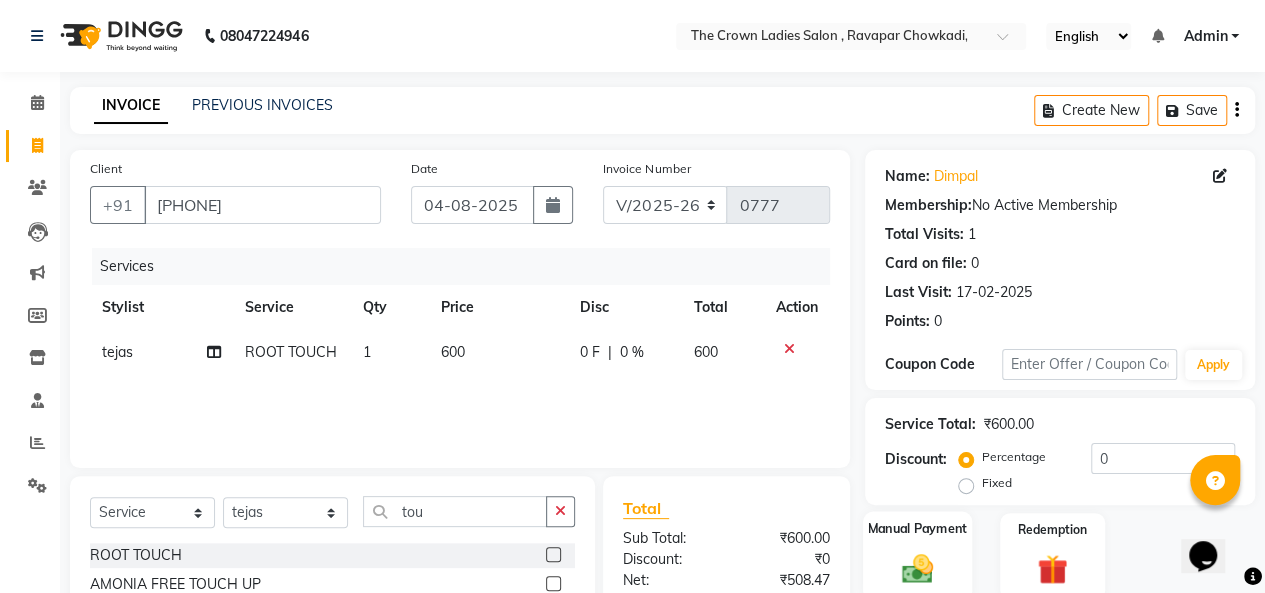 click on "Manual Payment" 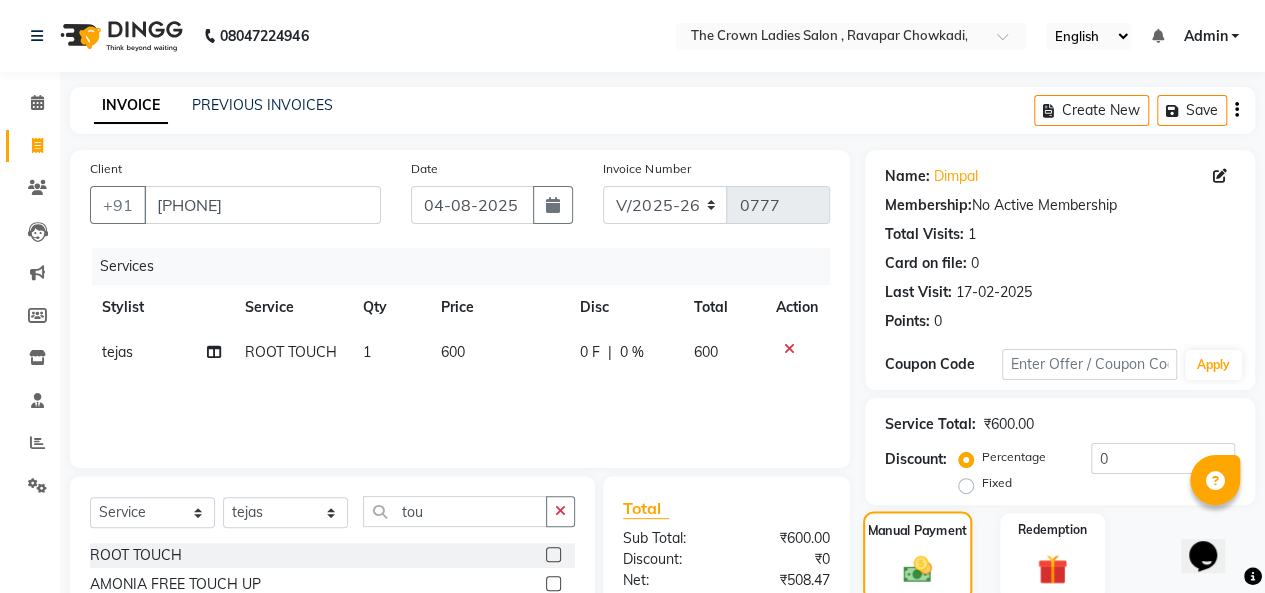 scroll, scrollTop: 205, scrollLeft: 0, axis: vertical 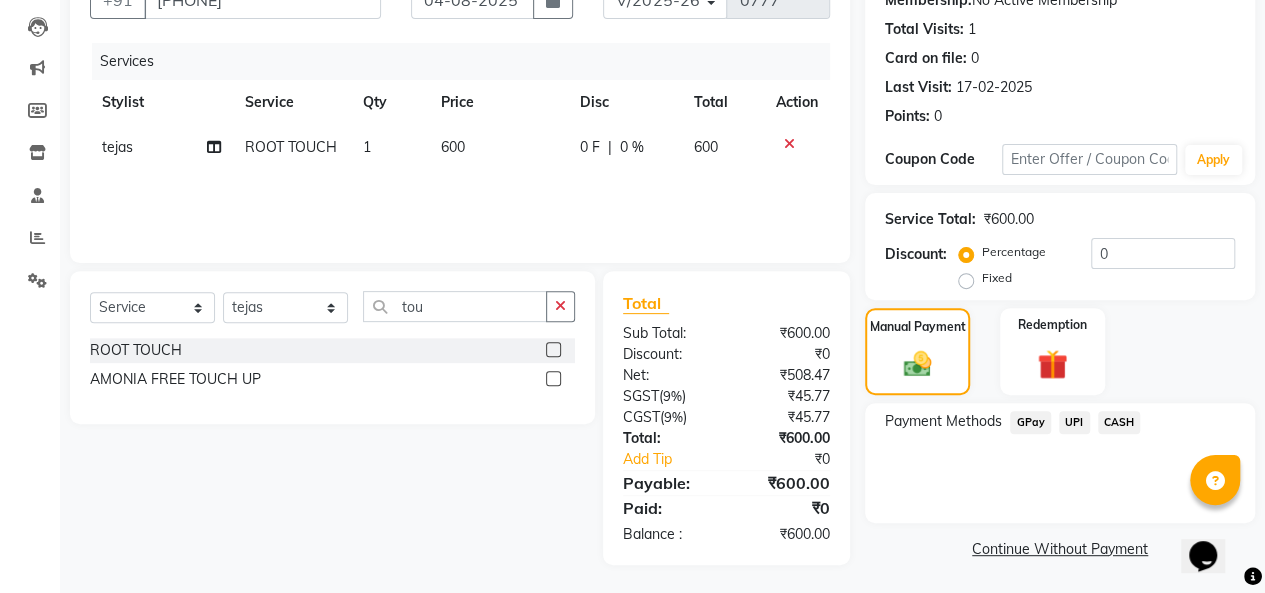 click on "CASH" 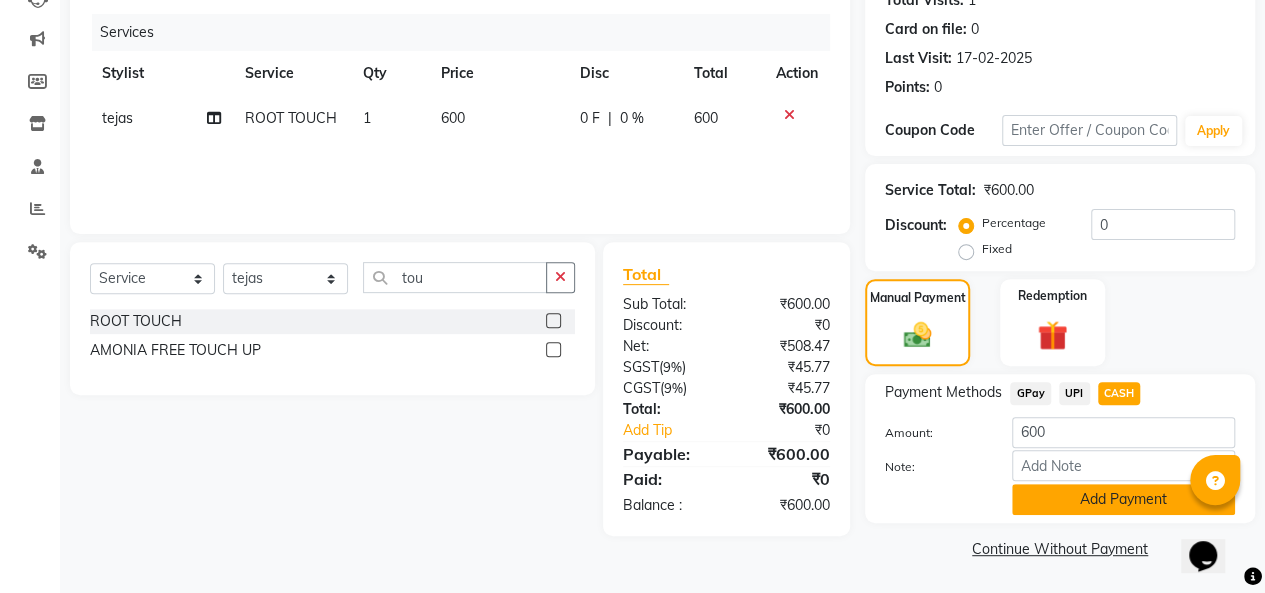 click on "Add Payment" 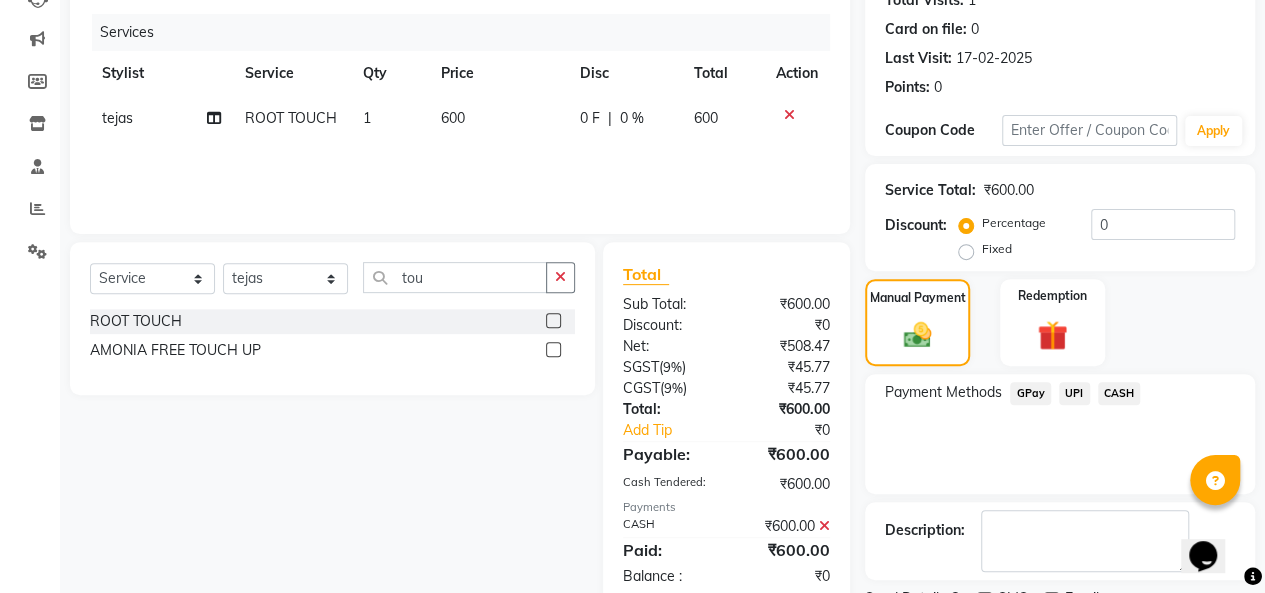 scroll, scrollTop: 316, scrollLeft: 0, axis: vertical 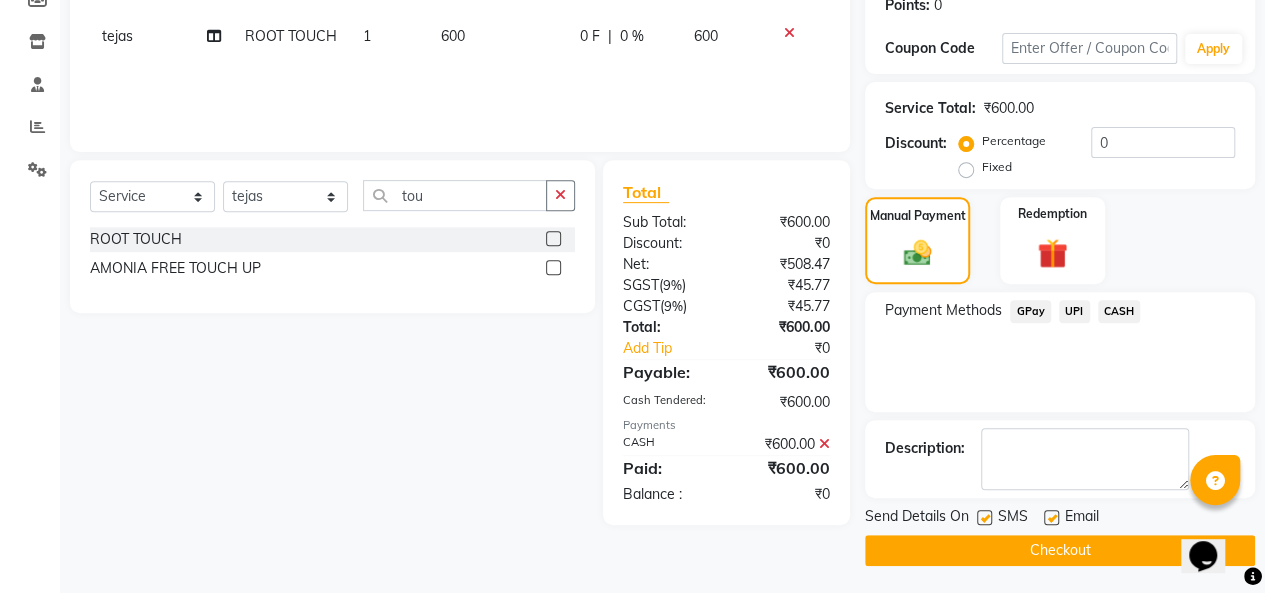 click 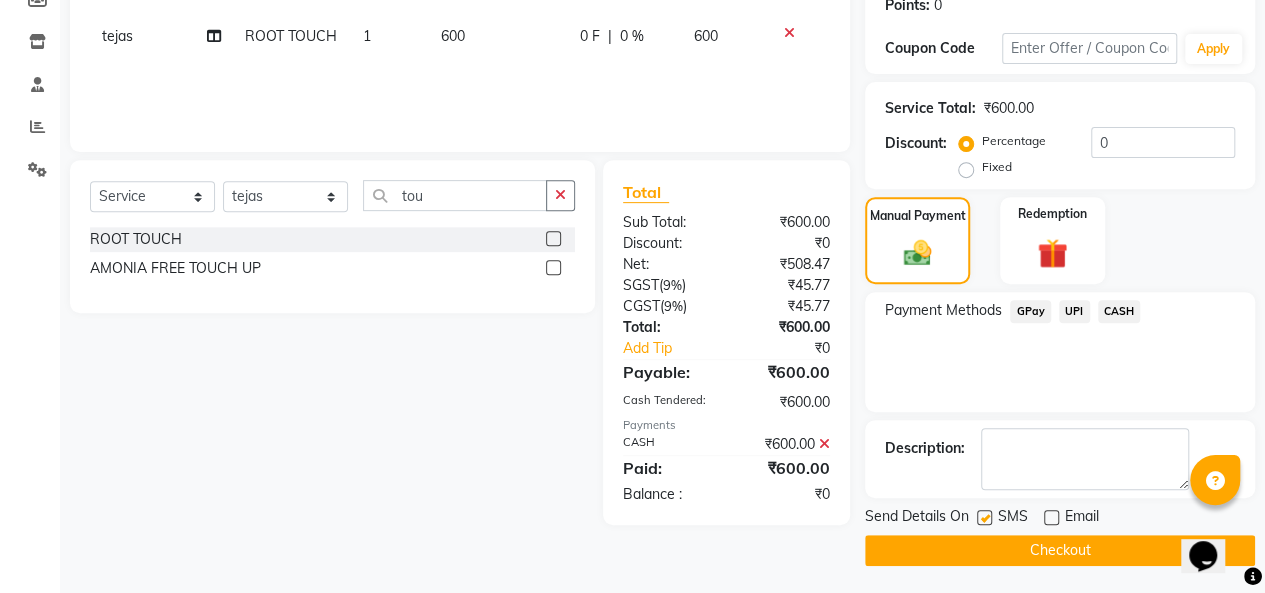 click 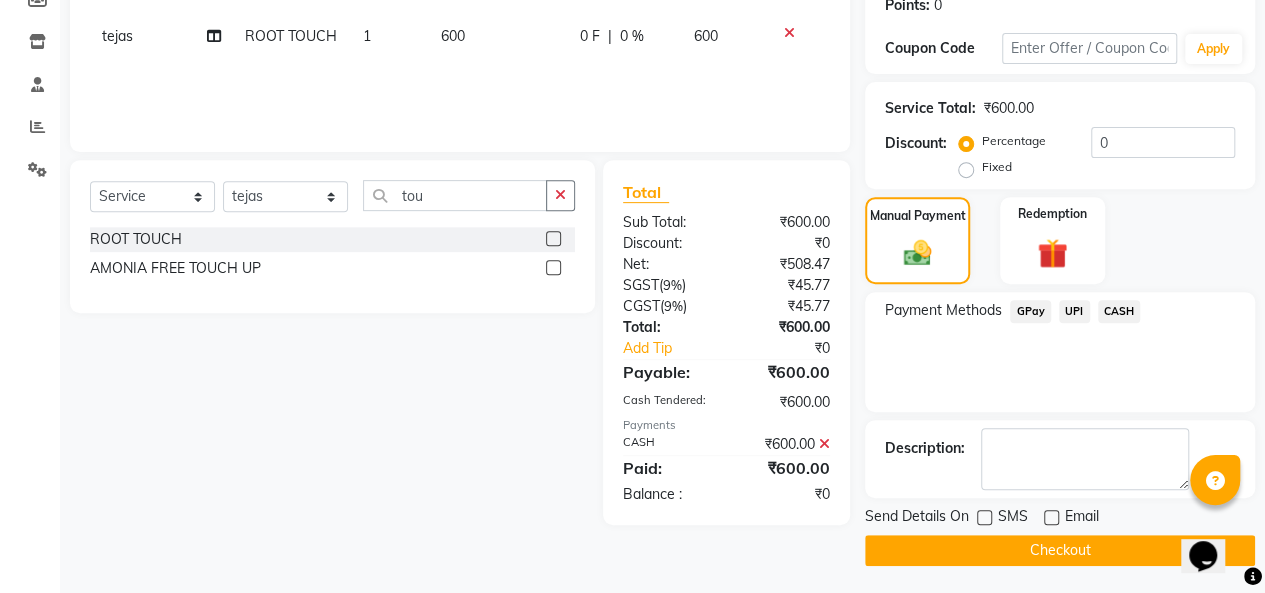 click on "Checkout" 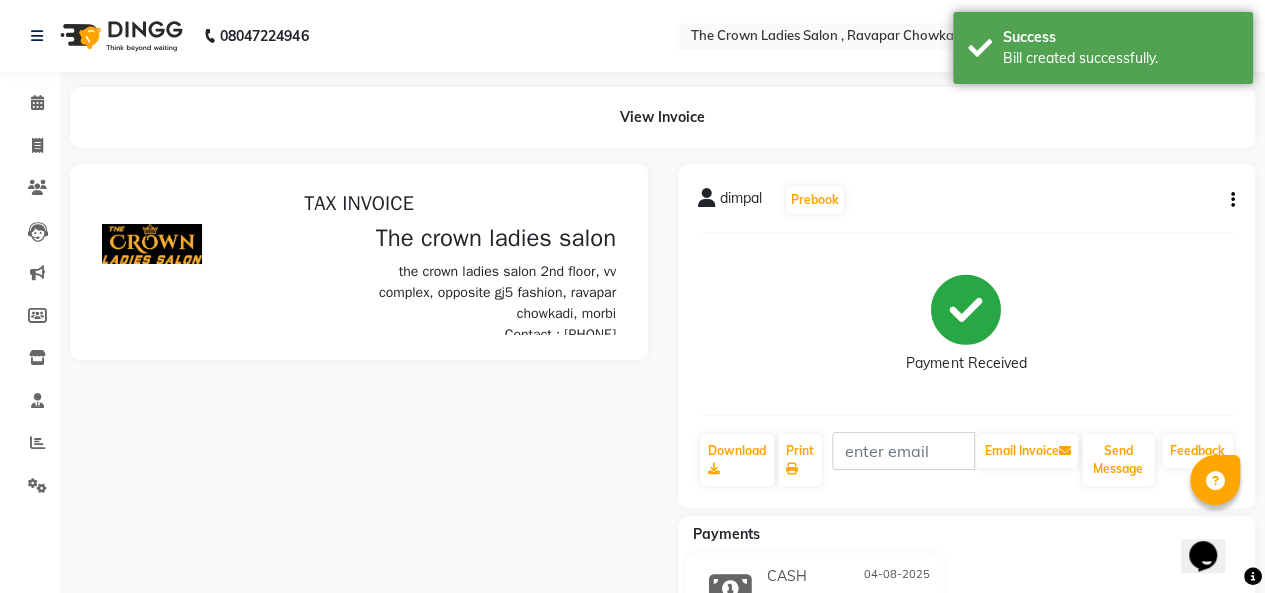scroll, scrollTop: 0, scrollLeft: 0, axis: both 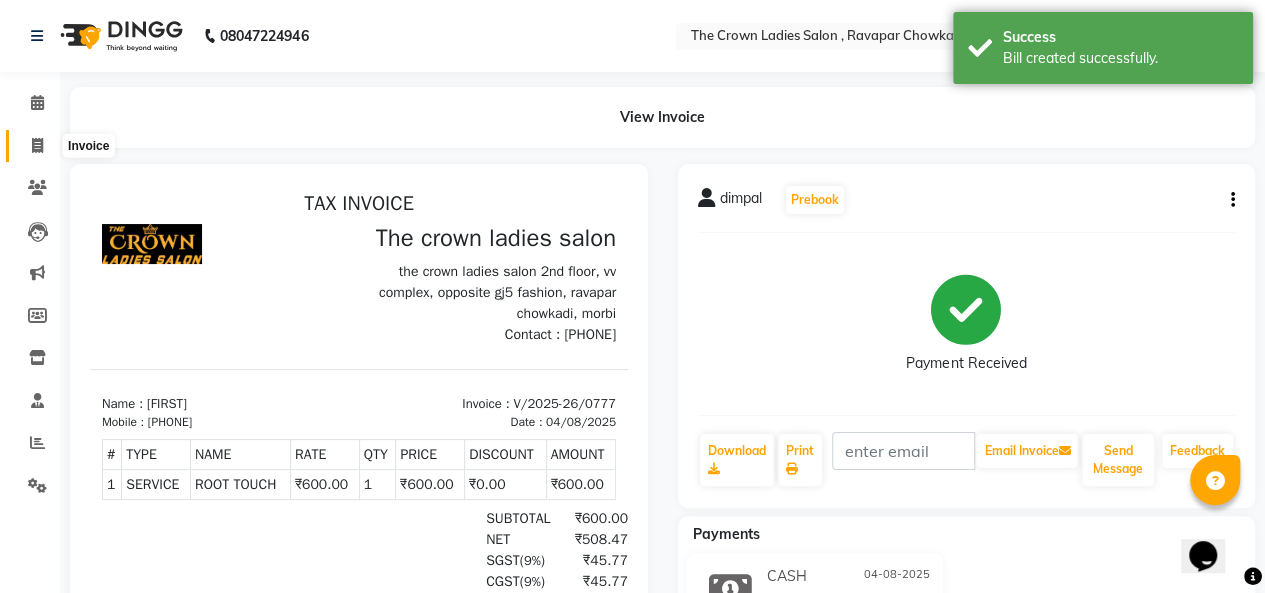 click 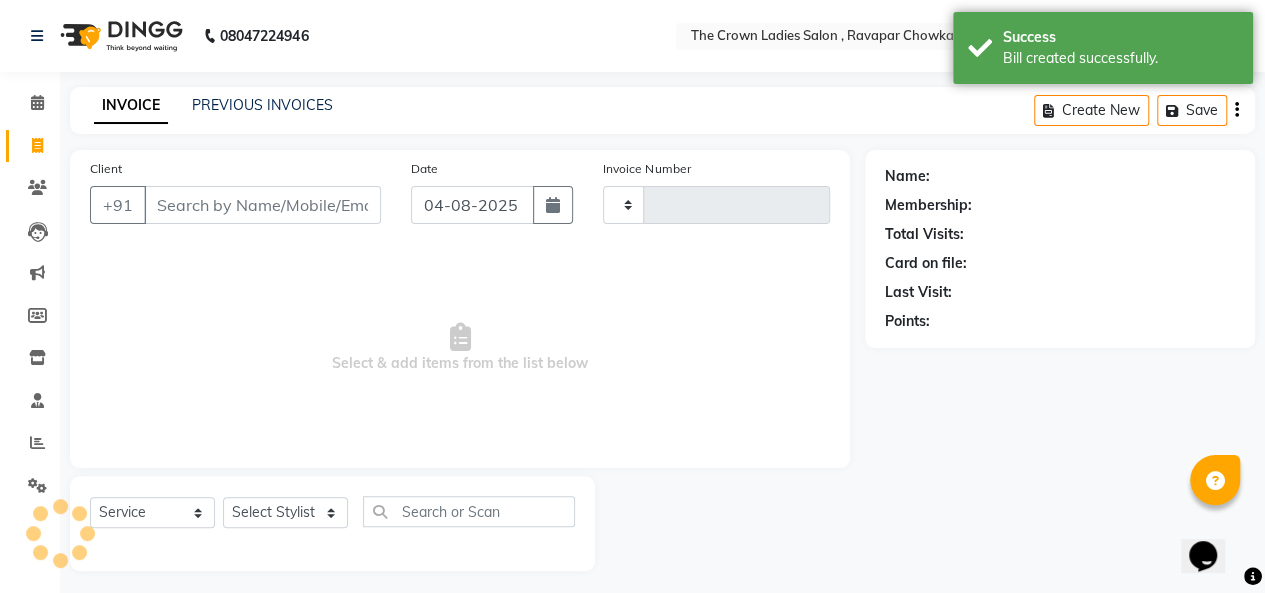 type on "0778" 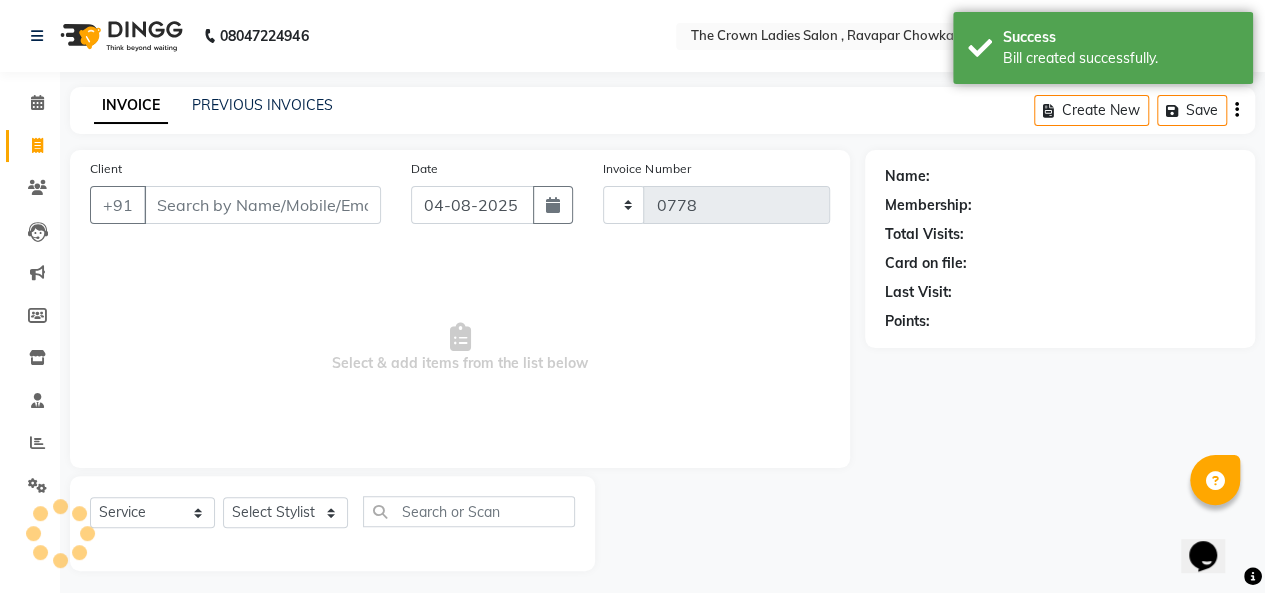 scroll, scrollTop: 7, scrollLeft: 0, axis: vertical 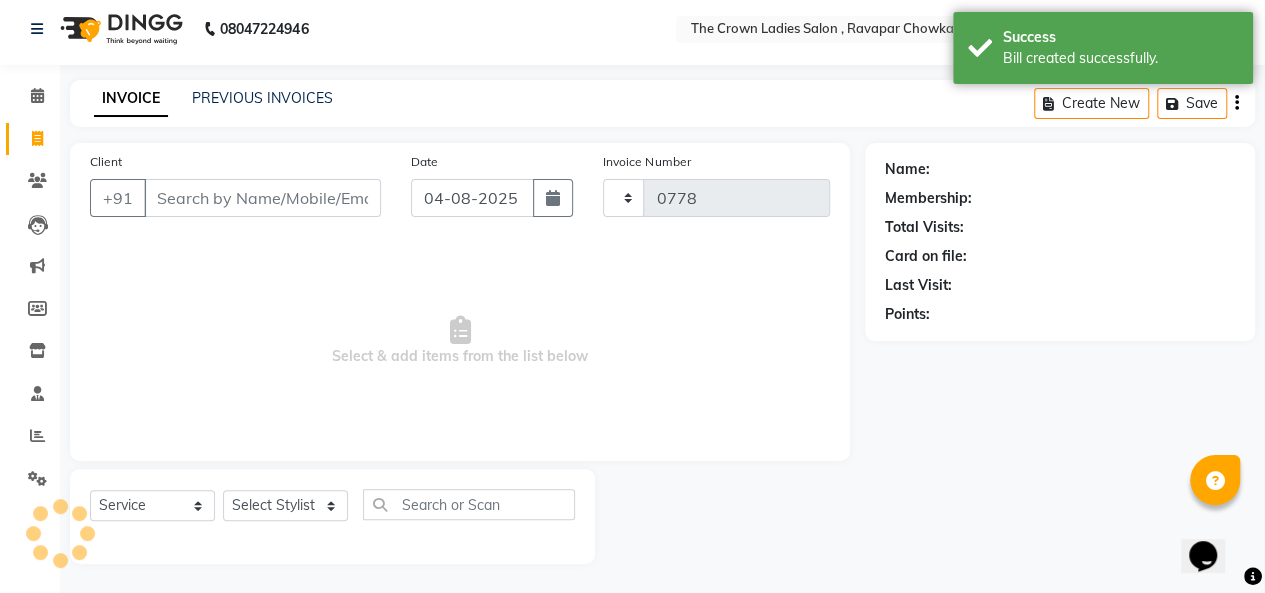 select on "7627" 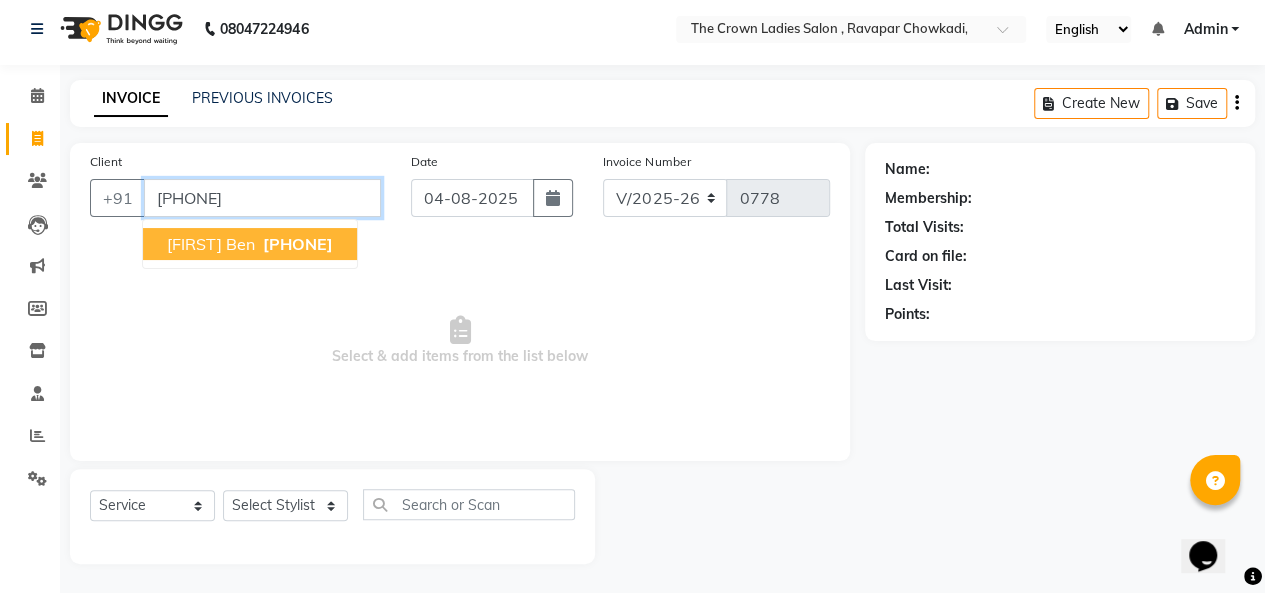 type on "[PHONE]" 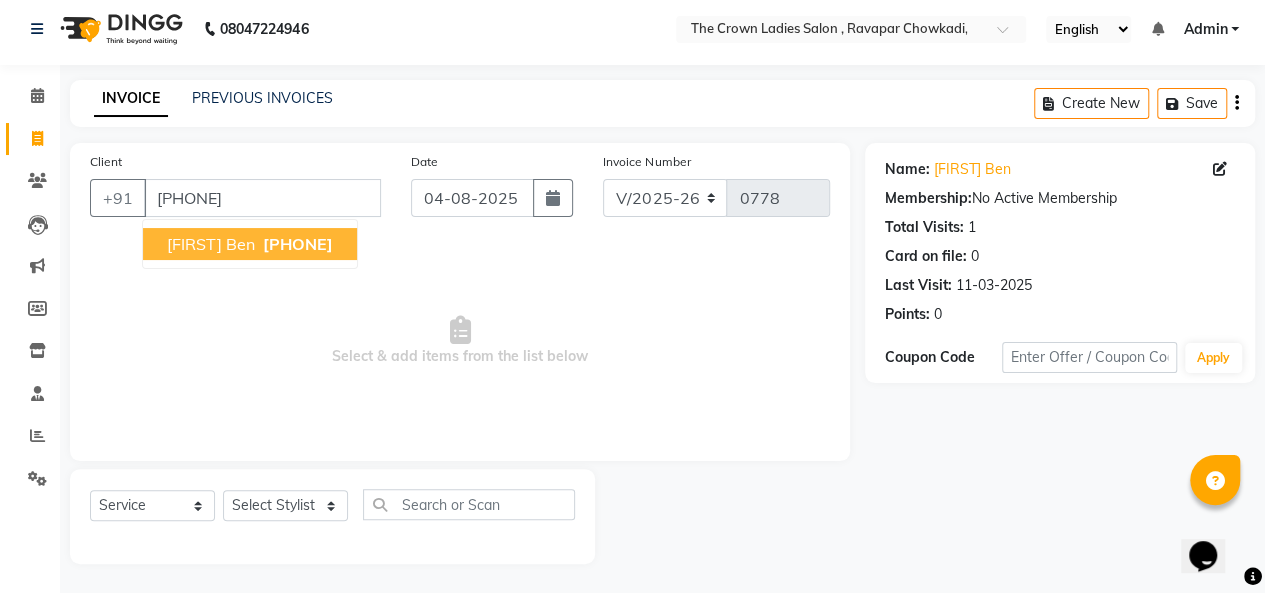 click on "[PHONE]" at bounding box center (298, 244) 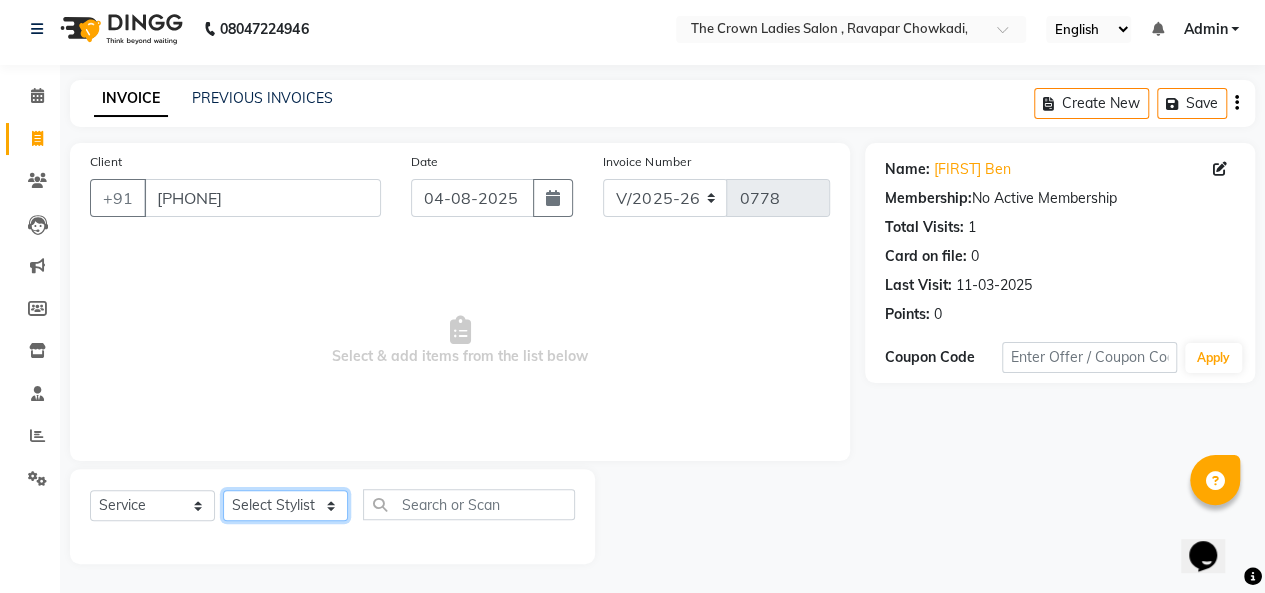 click on "Select Stylist Hemangi hemanshi khushi kundariya maya mayur nikita shubham tejas vaidehi" 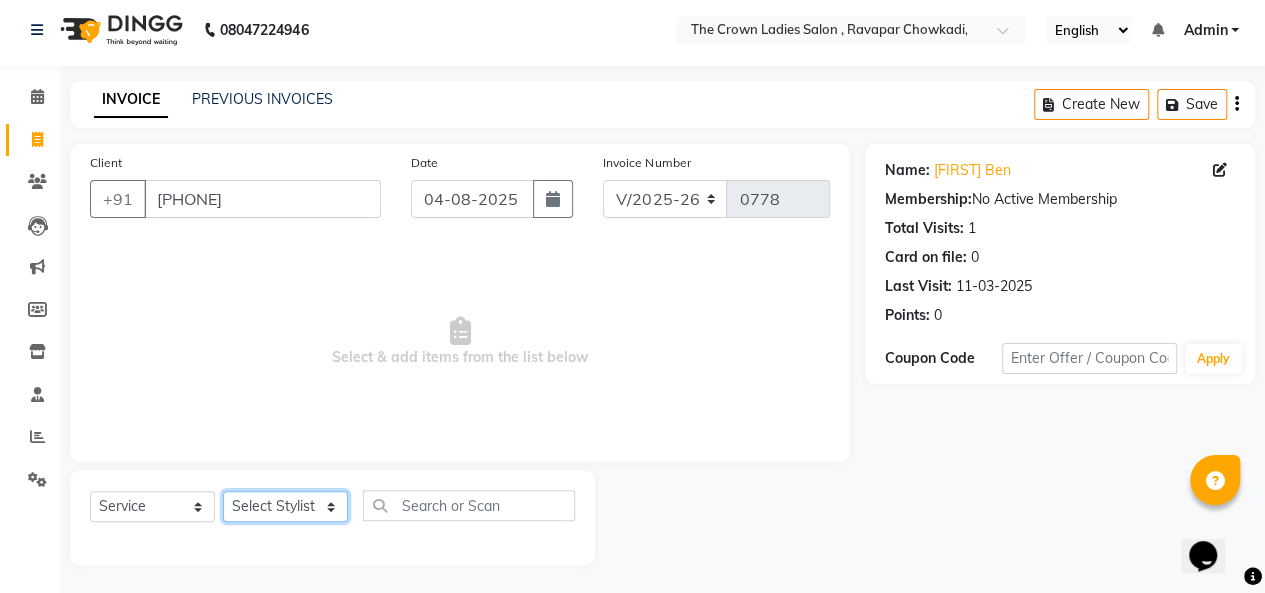 scroll, scrollTop: 0, scrollLeft: 0, axis: both 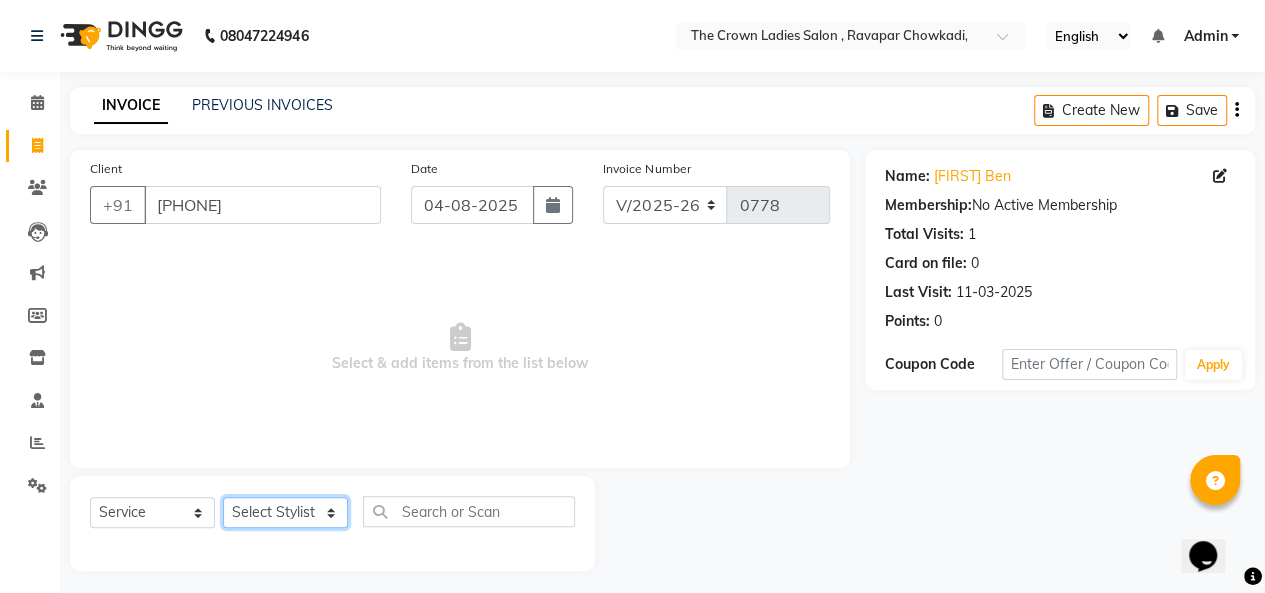 click on "Select Stylist Hemangi hemanshi khushi kundariya maya mayur nikita shubham tejas vaidehi" 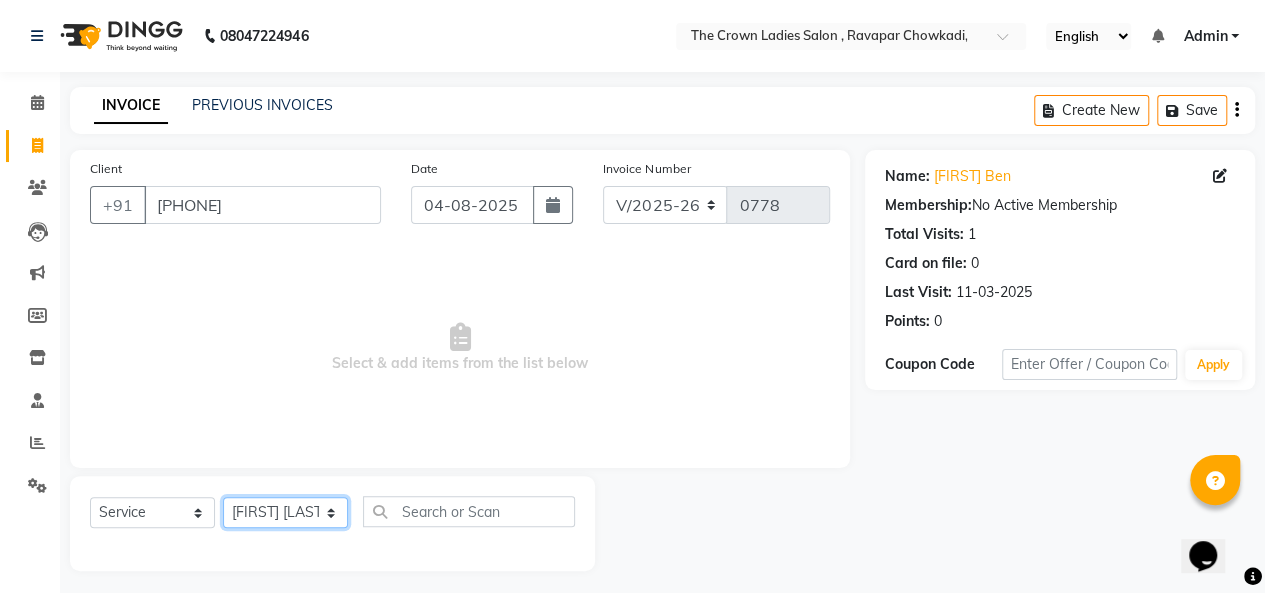 click on "Select Stylist Hemangi hemanshi khushi kundariya maya mayur nikita shubham tejas vaidehi" 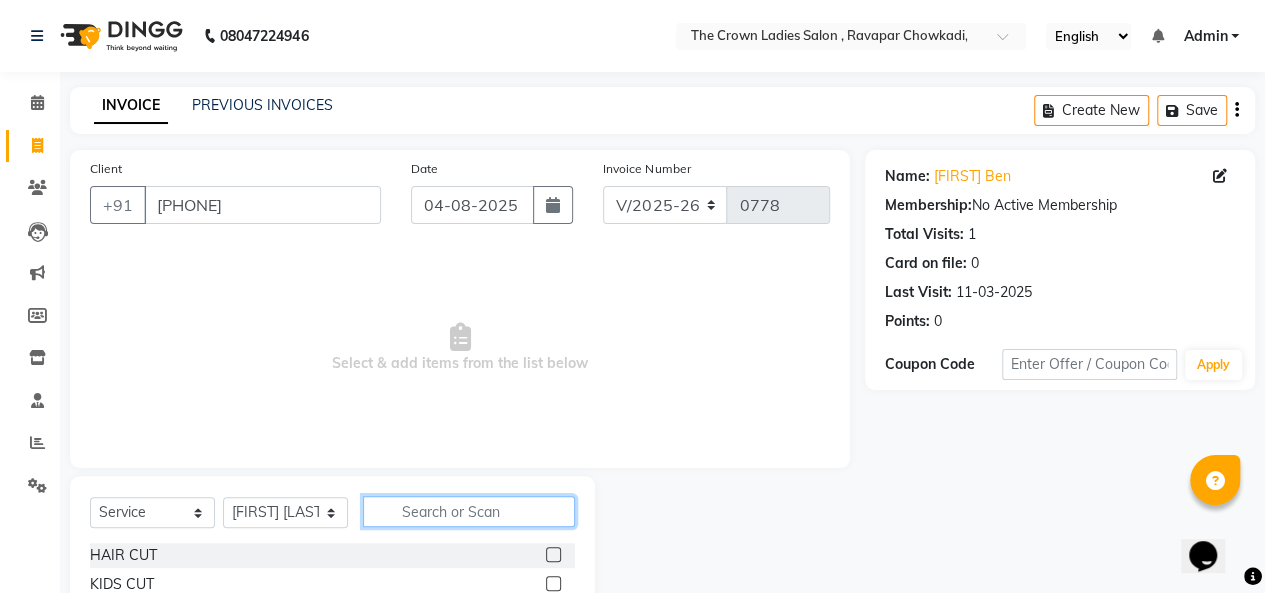 click 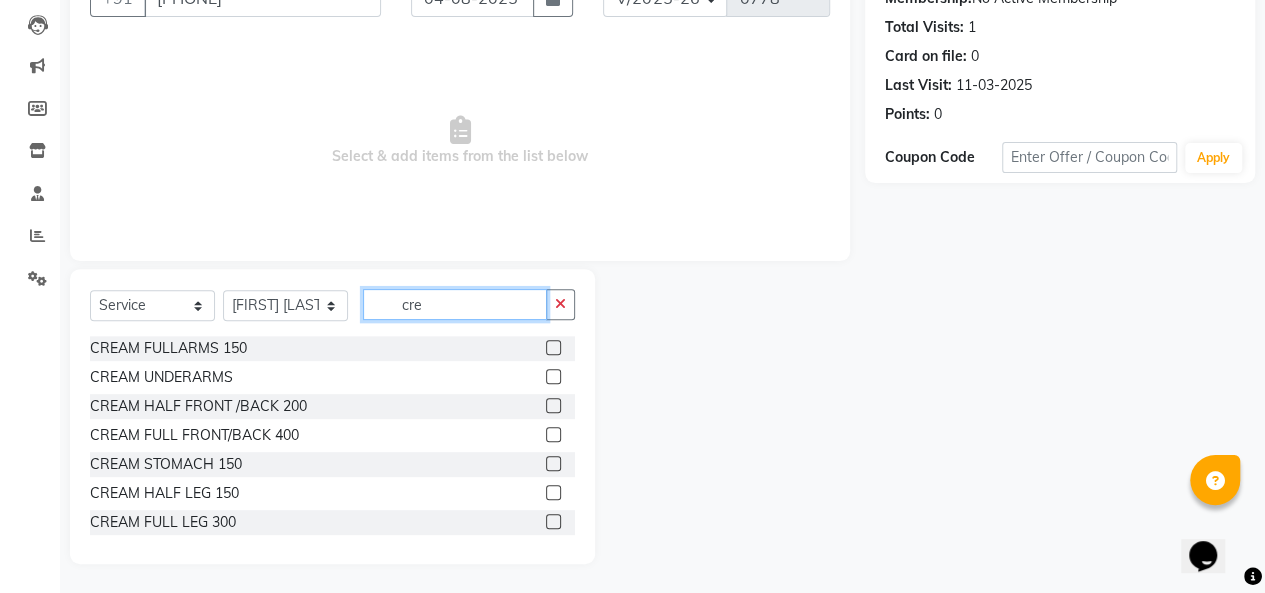 scroll, scrollTop: 206, scrollLeft: 0, axis: vertical 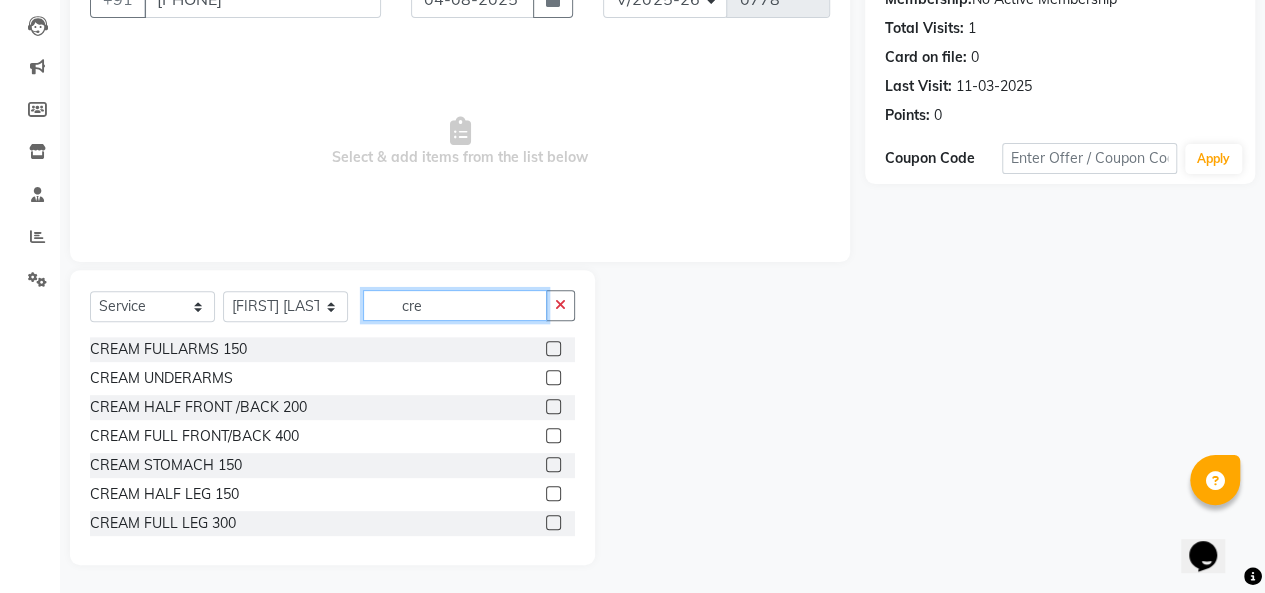 type on "cre" 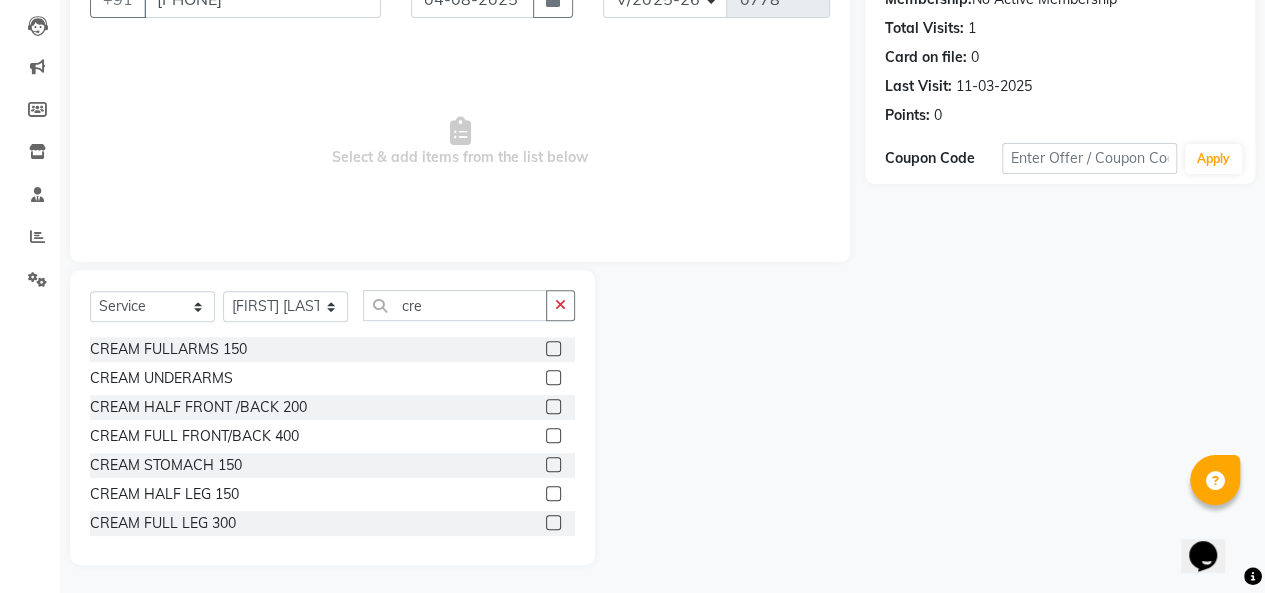 click 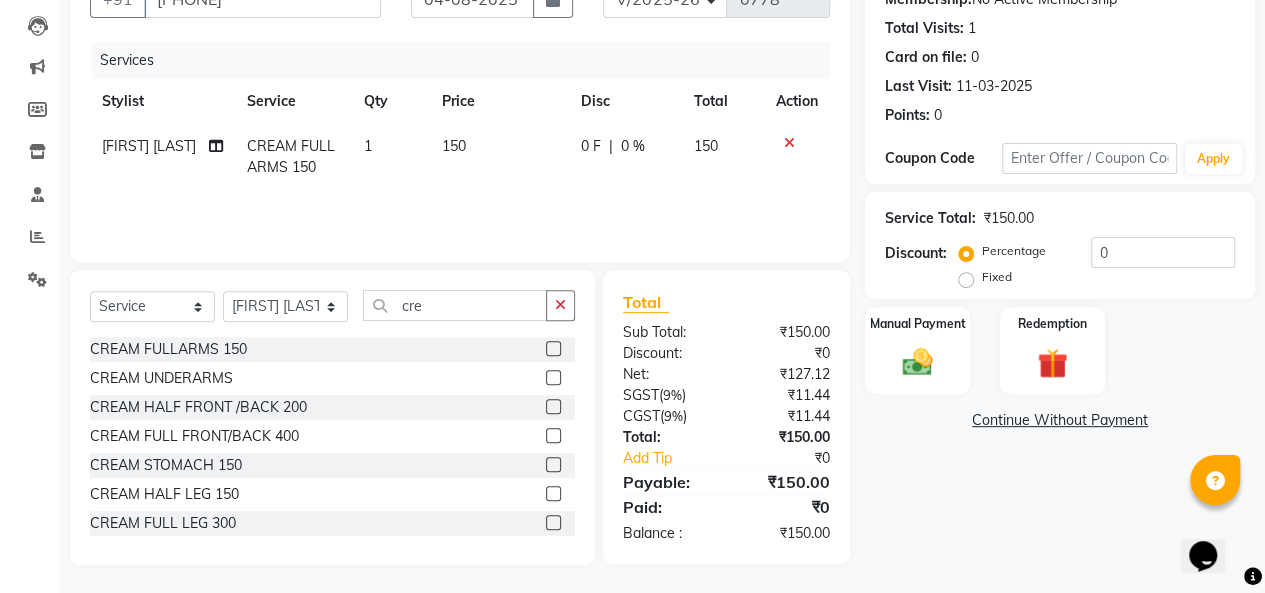 click 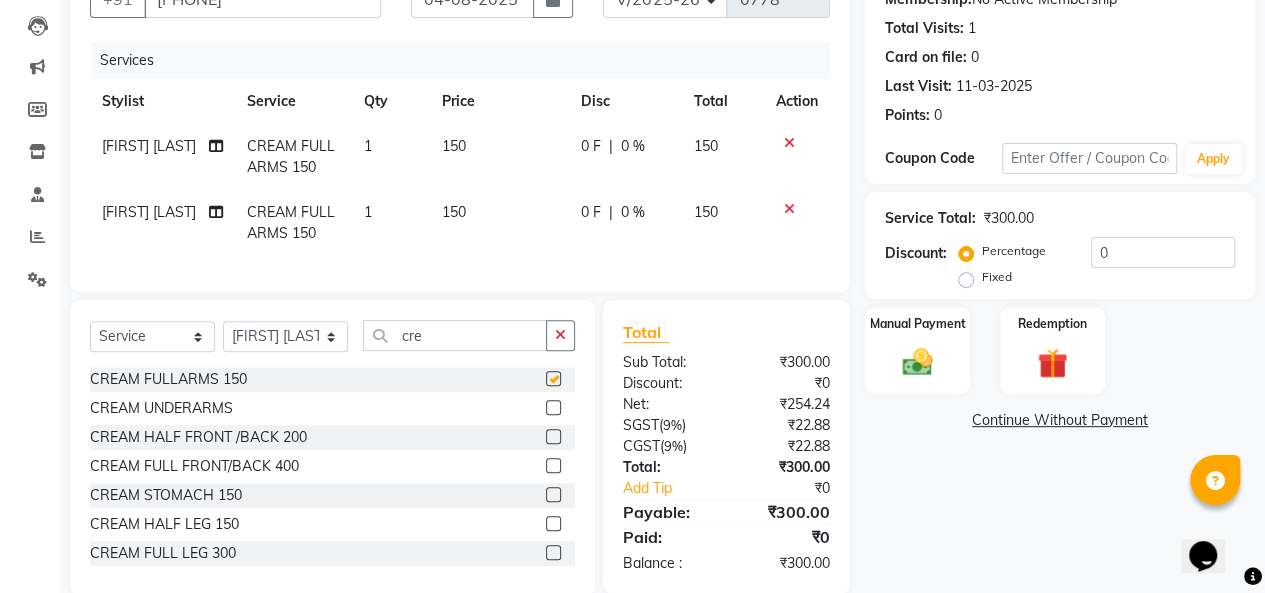 checkbox on "false" 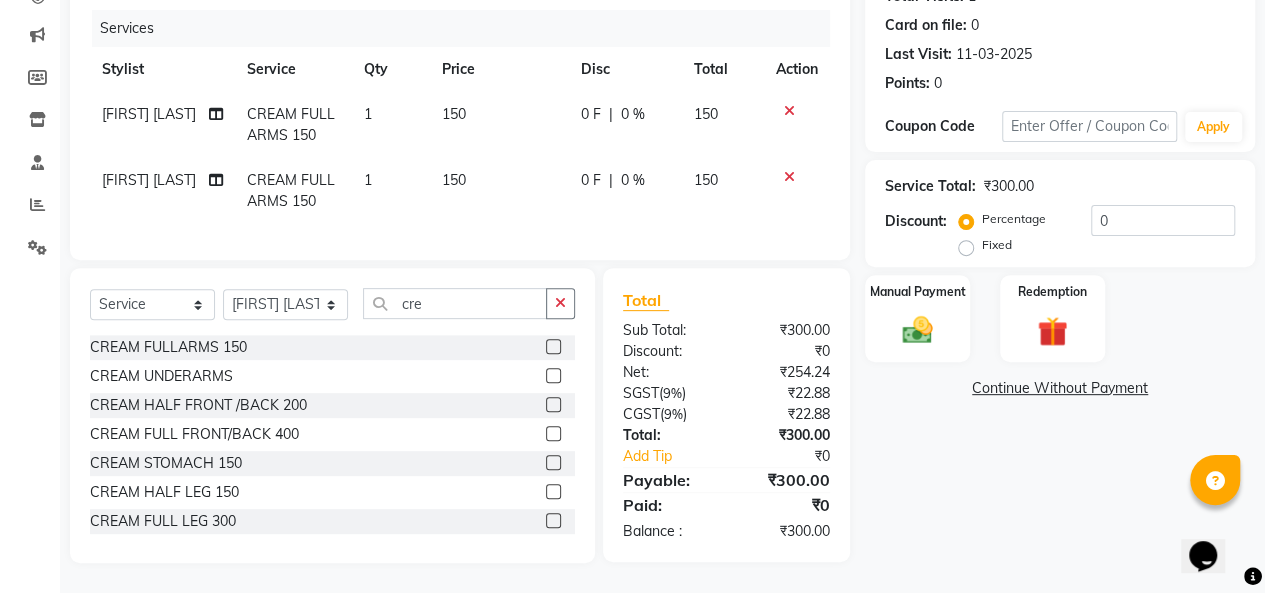 scroll, scrollTop: 252, scrollLeft: 0, axis: vertical 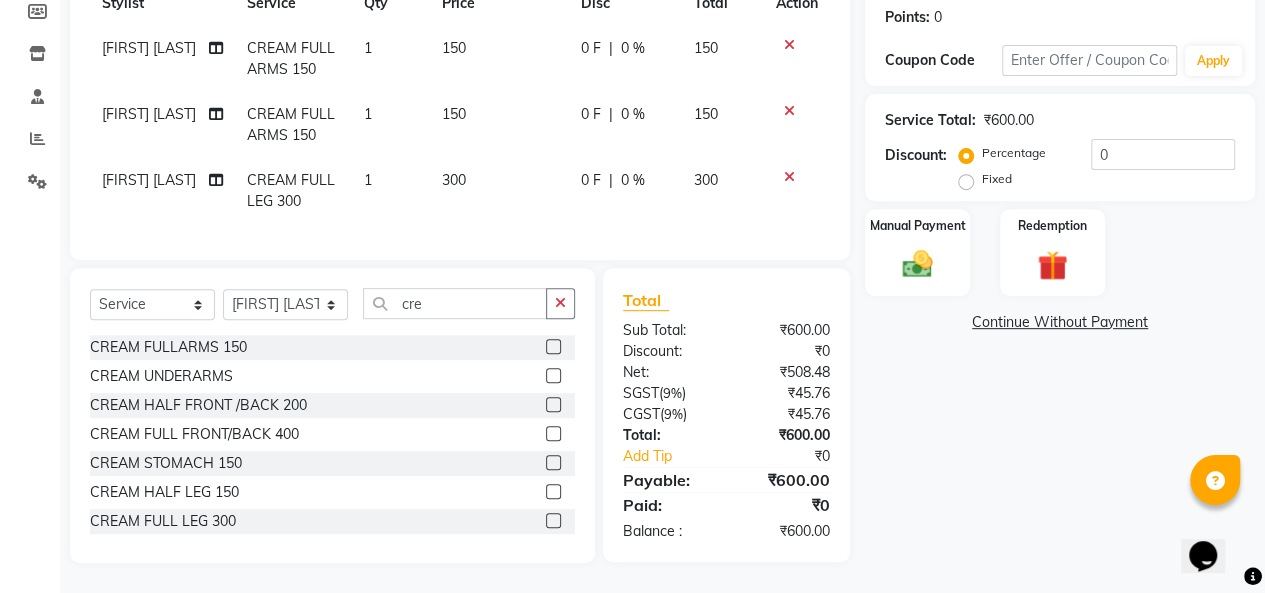 click 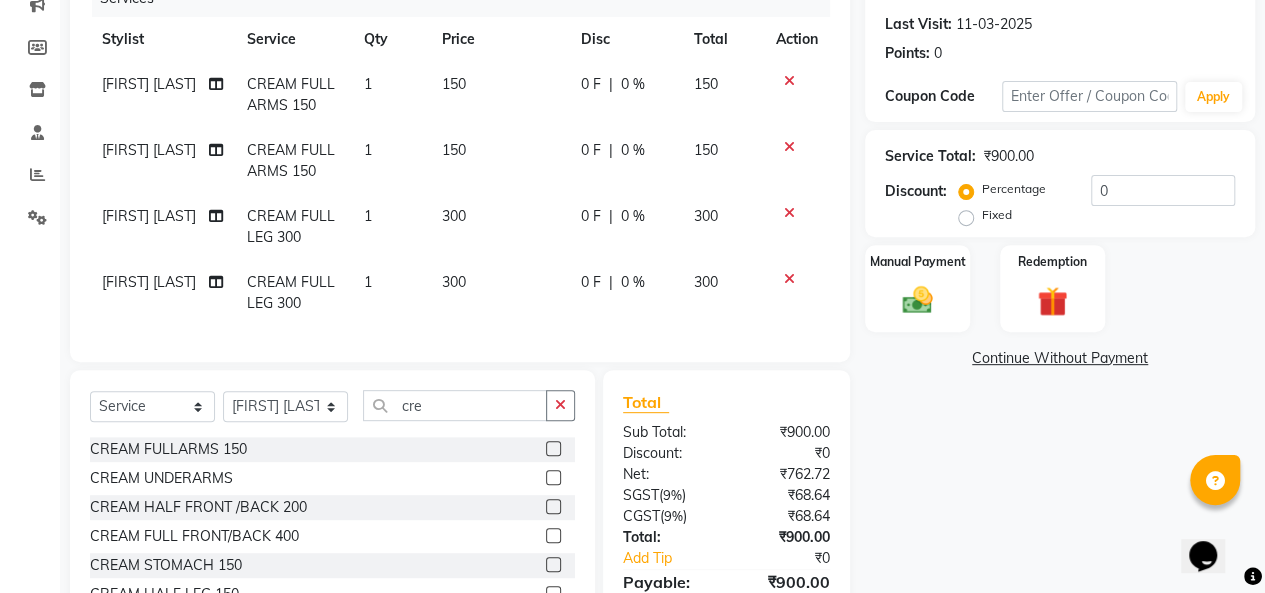 scroll, scrollTop: 266, scrollLeft: 0, axis: vertical 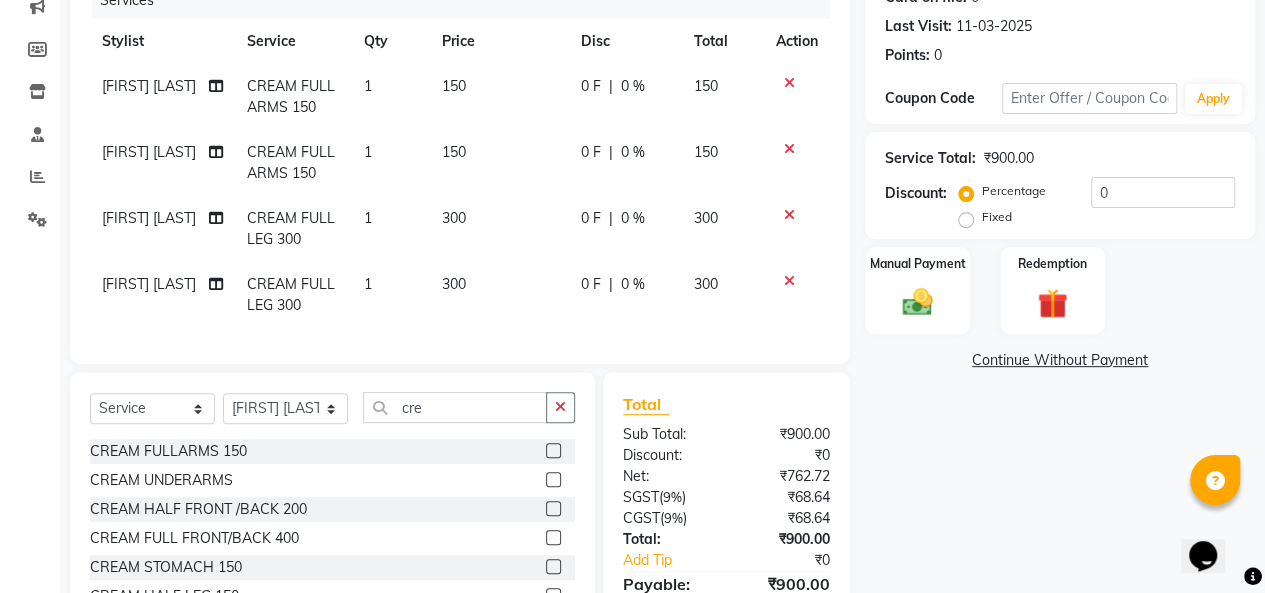 click 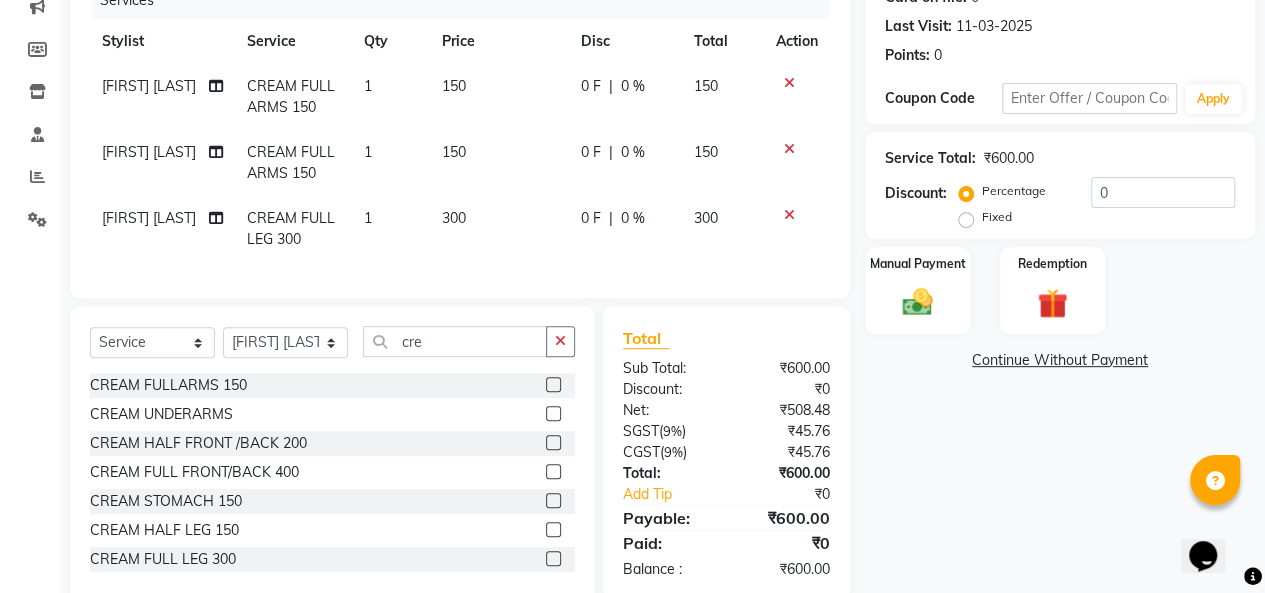 click 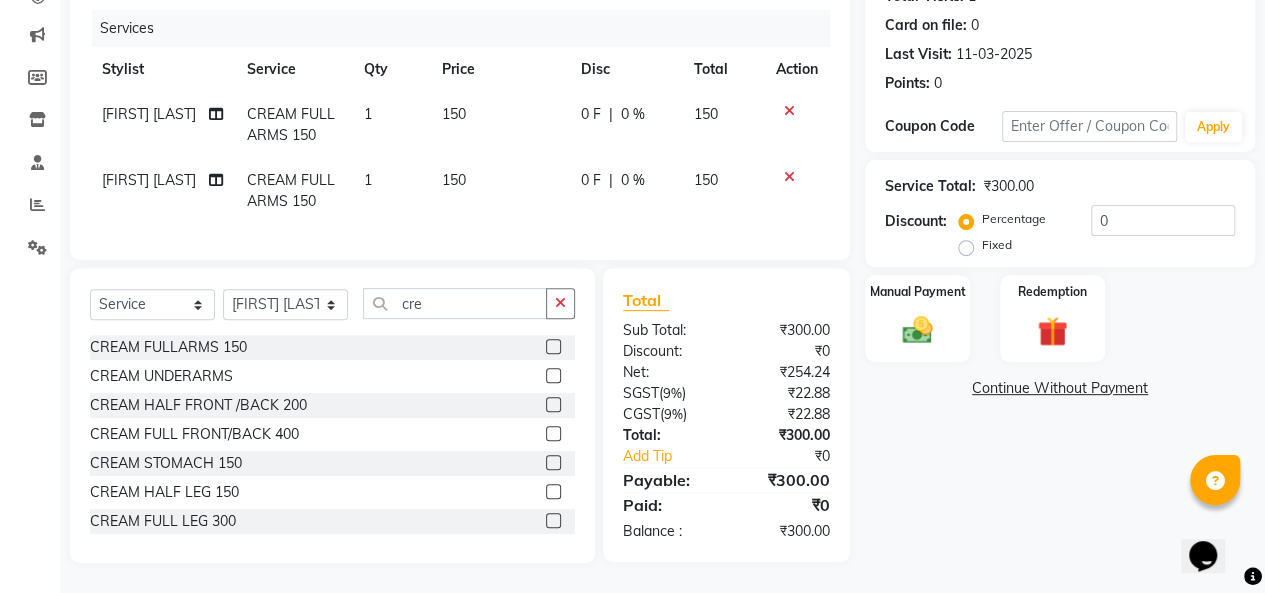 click 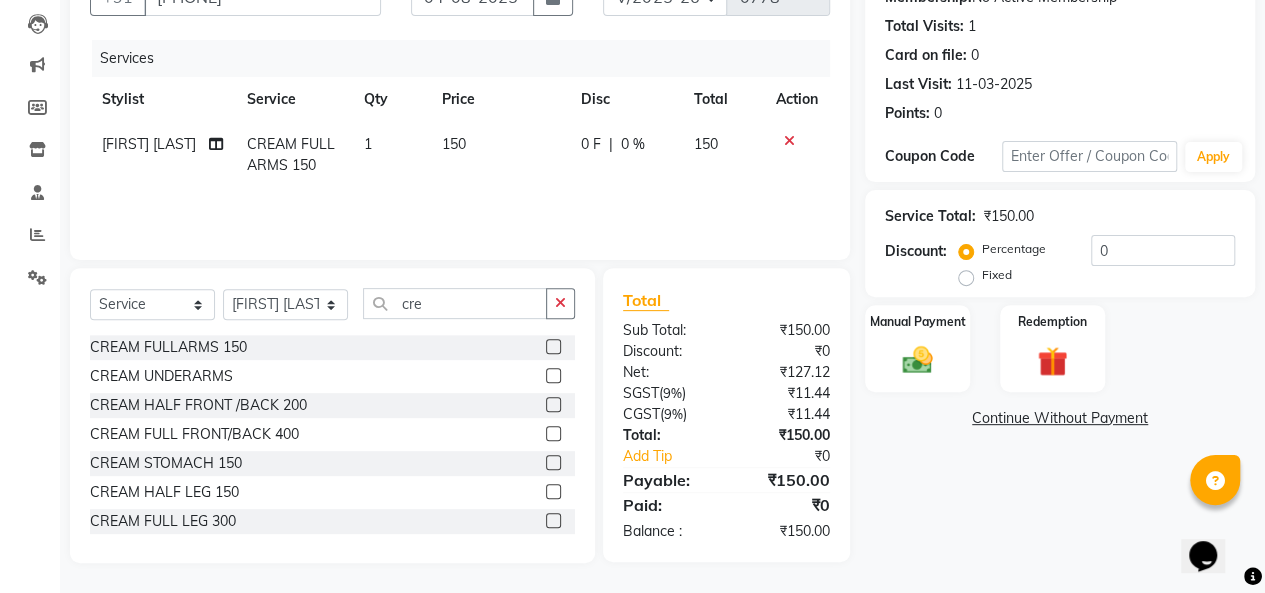 scroll, scrollTop: 207, scrollLeft: 0, axis: vertical 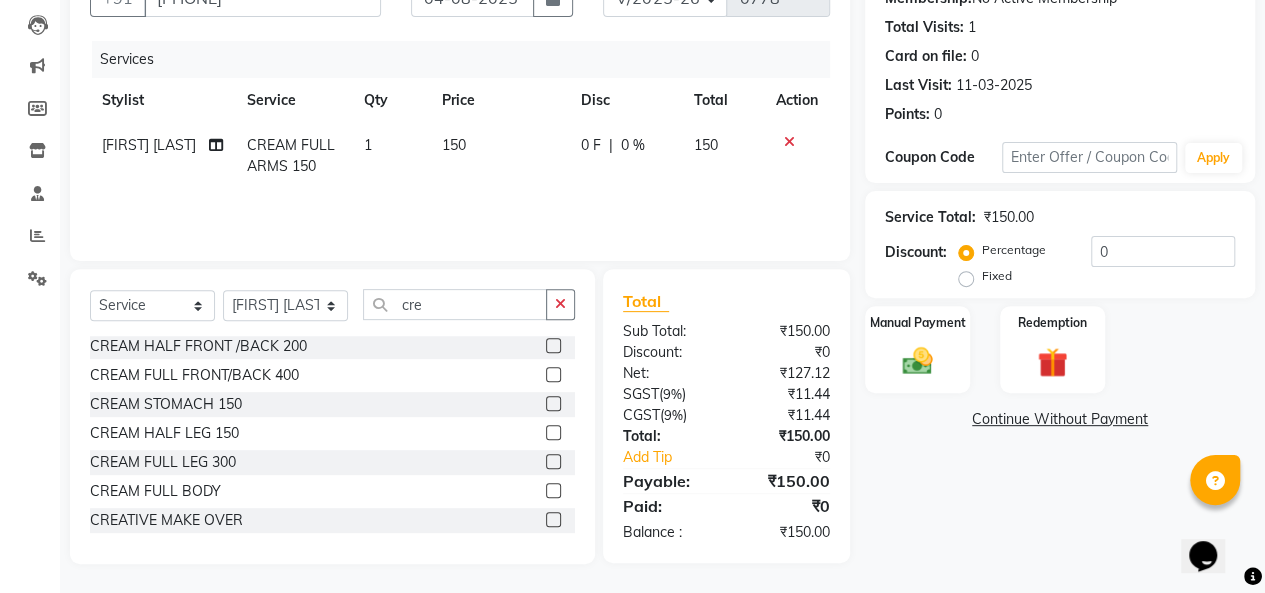 click 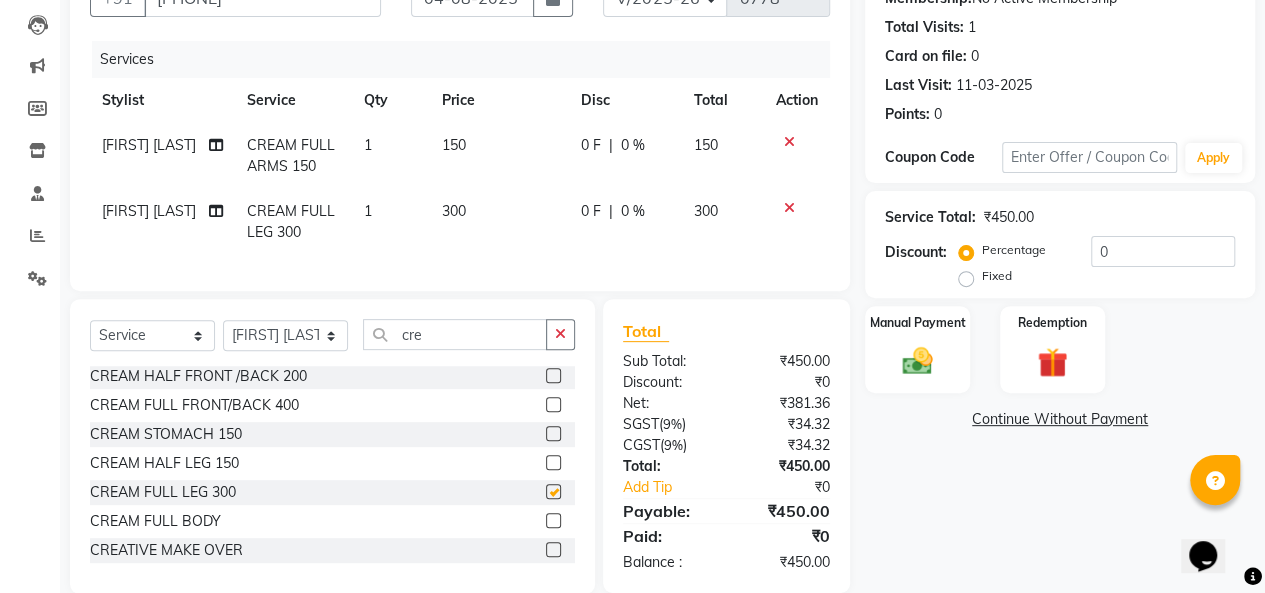 checkbox on "false" 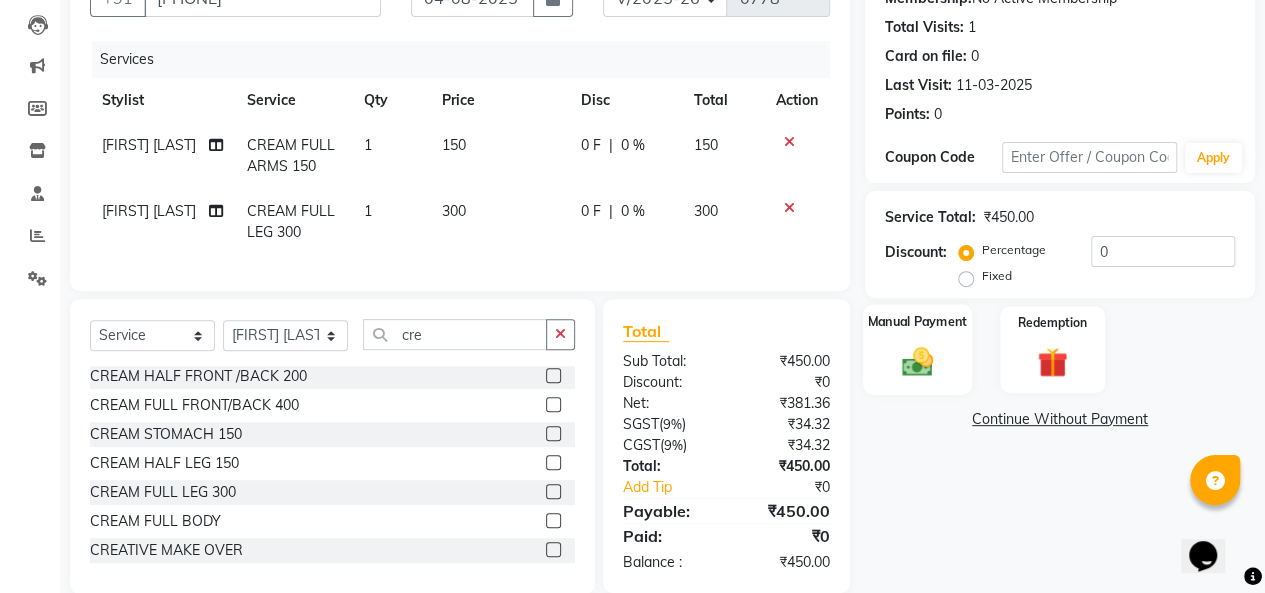 click 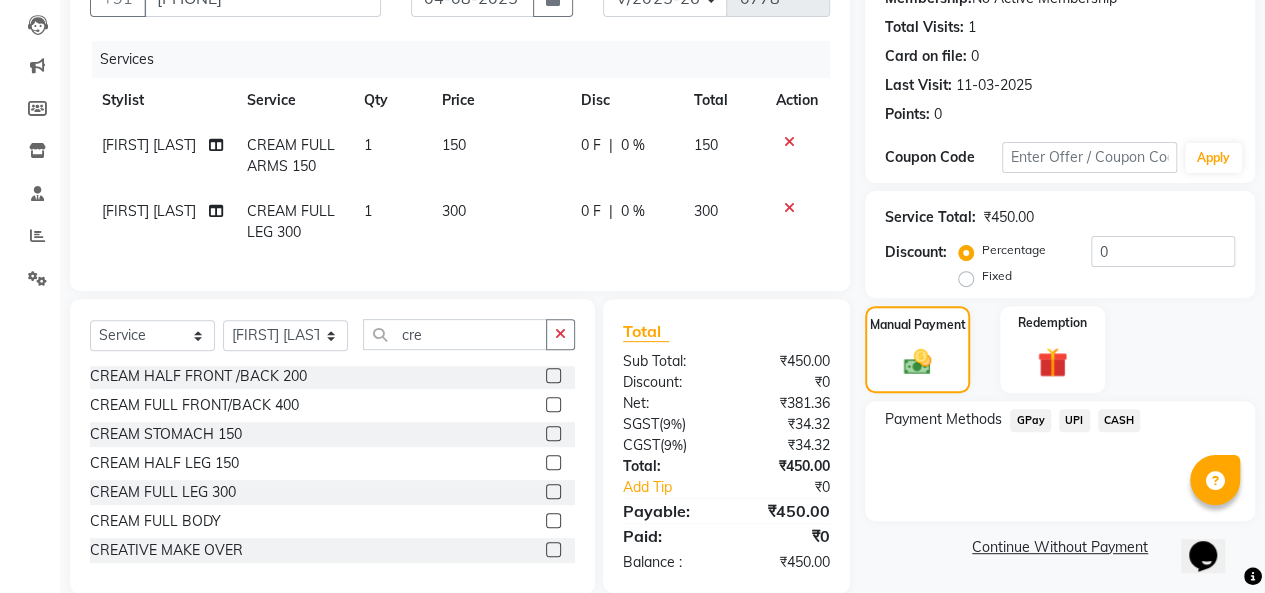 click on "CASH" 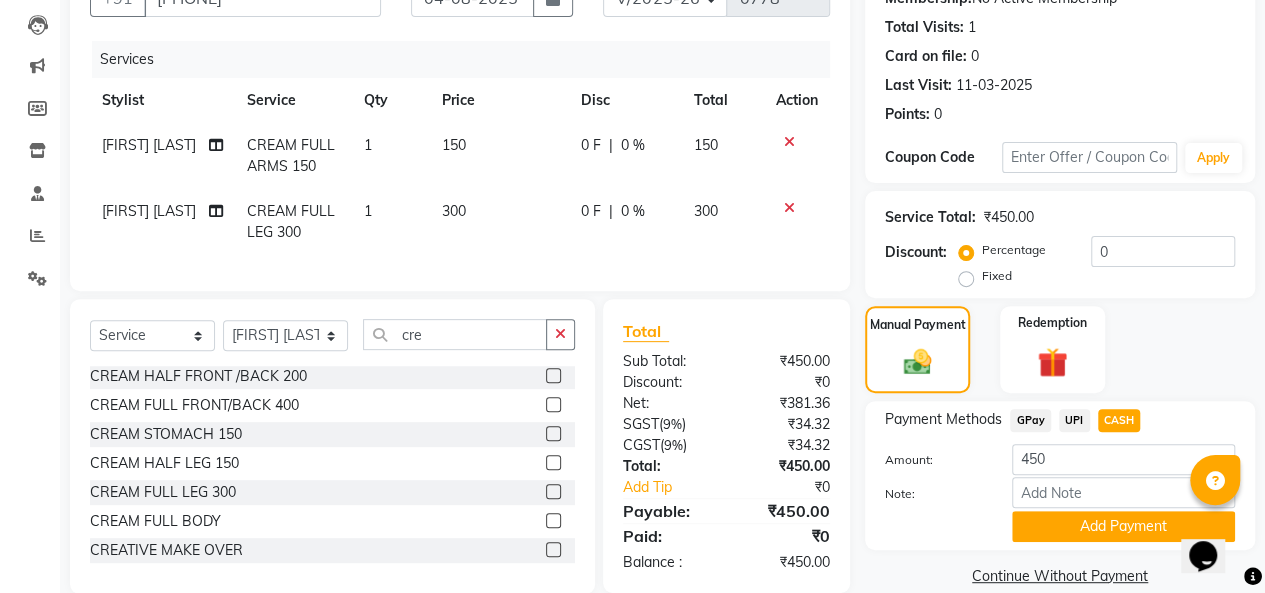 scroll, scrollTop: 252, scrollLeft: 0, axis: vertical 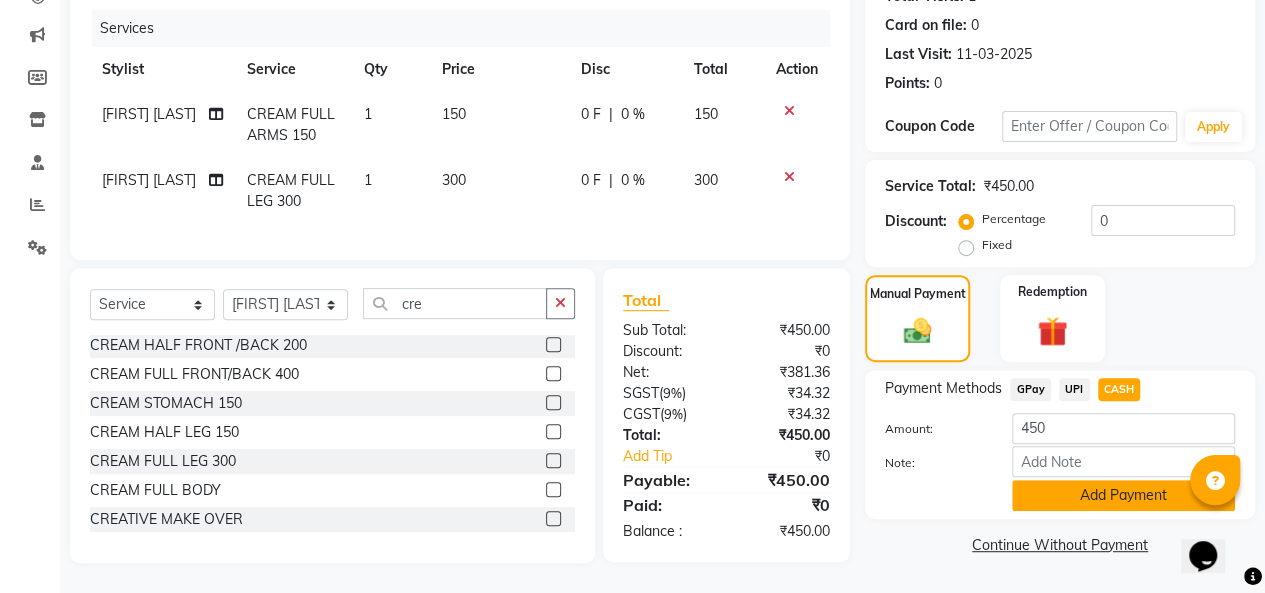 click on "Add Payment" 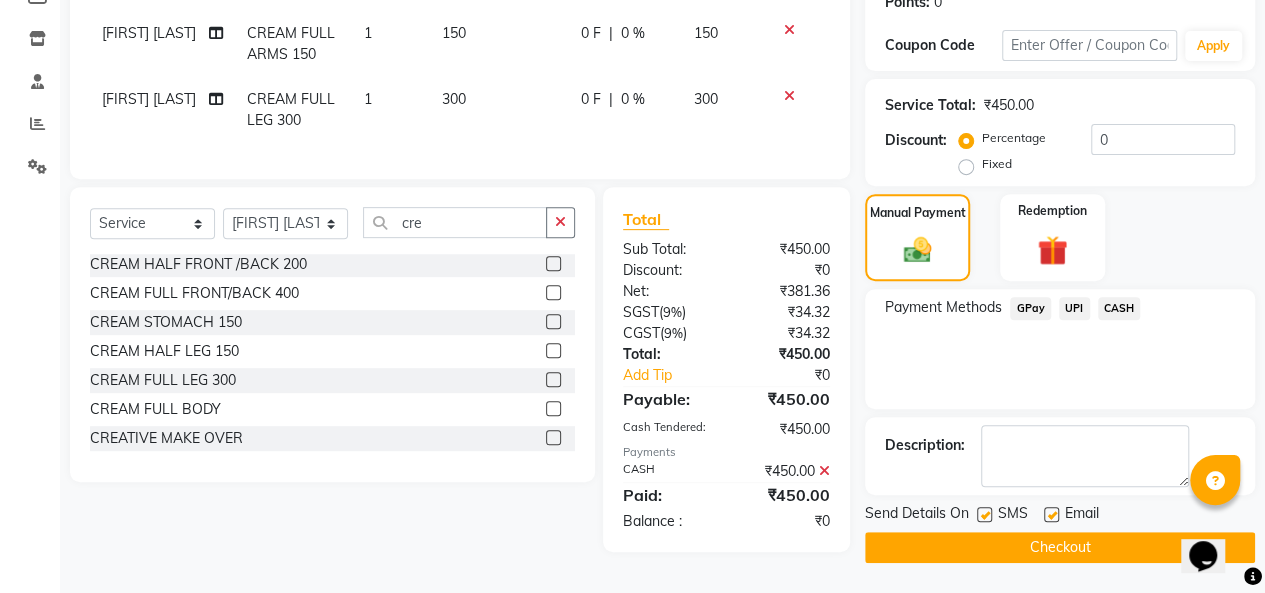 click 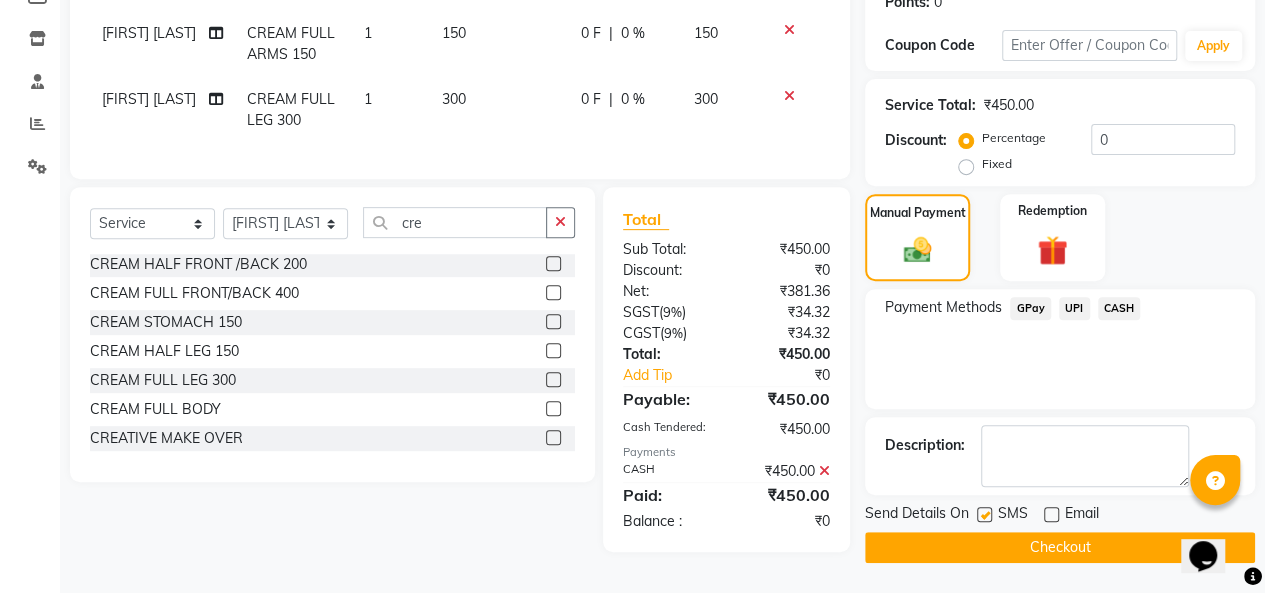 click on "Checkout" 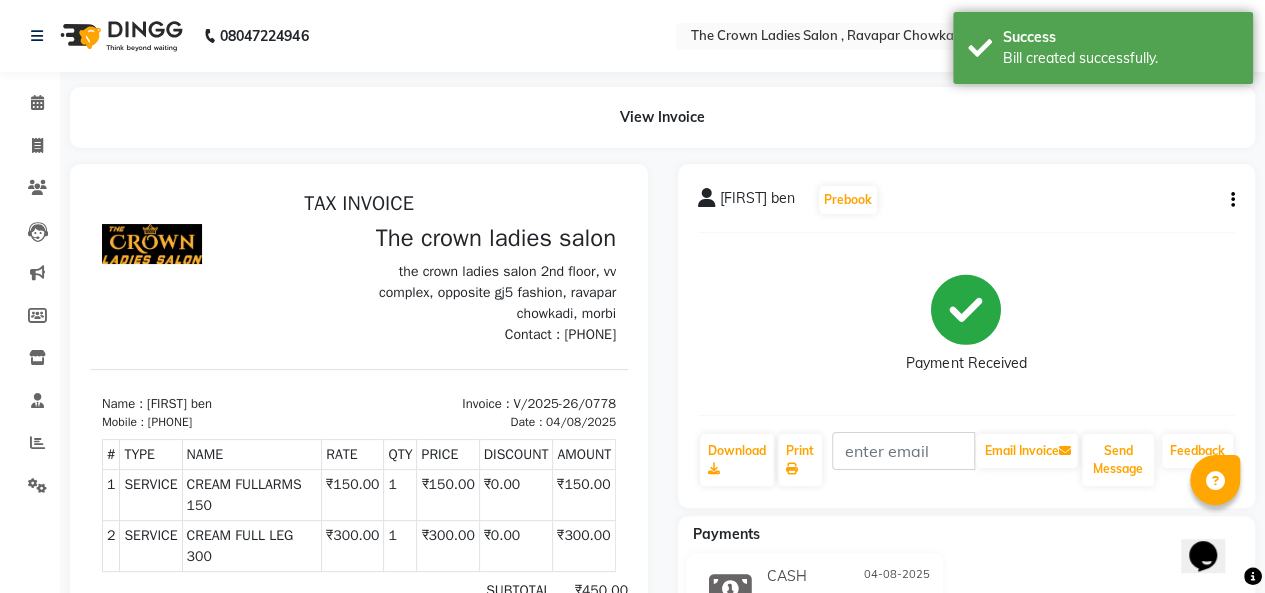 scroll, scrollTop: 0, scrollLeft: 0, axis: both 